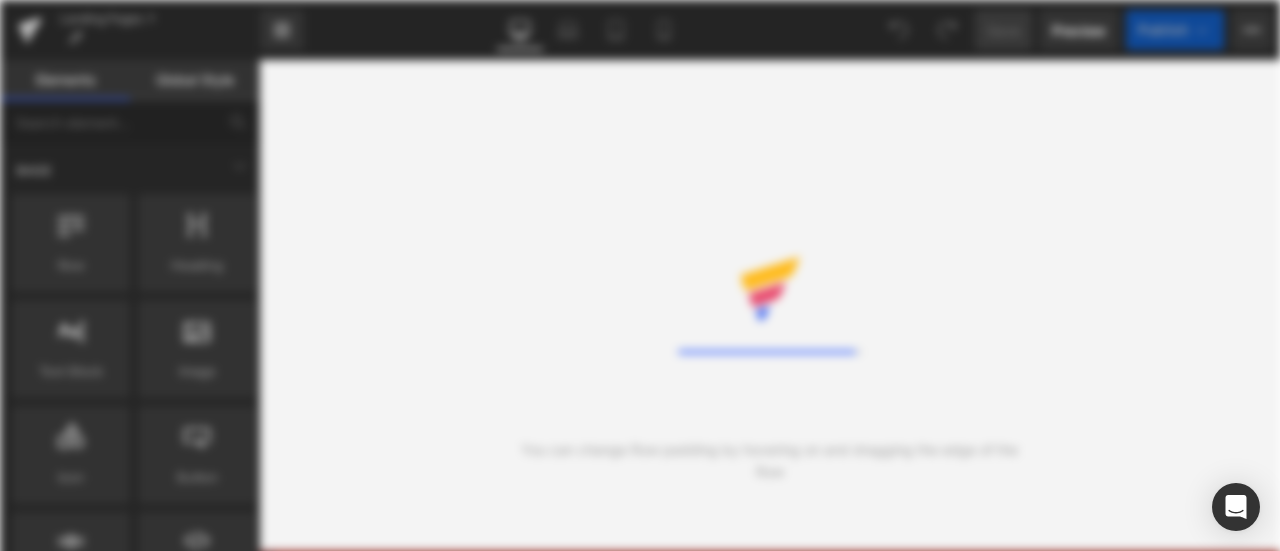 scroll, scrollTop: 0, scrollLeft: 0, axis: both 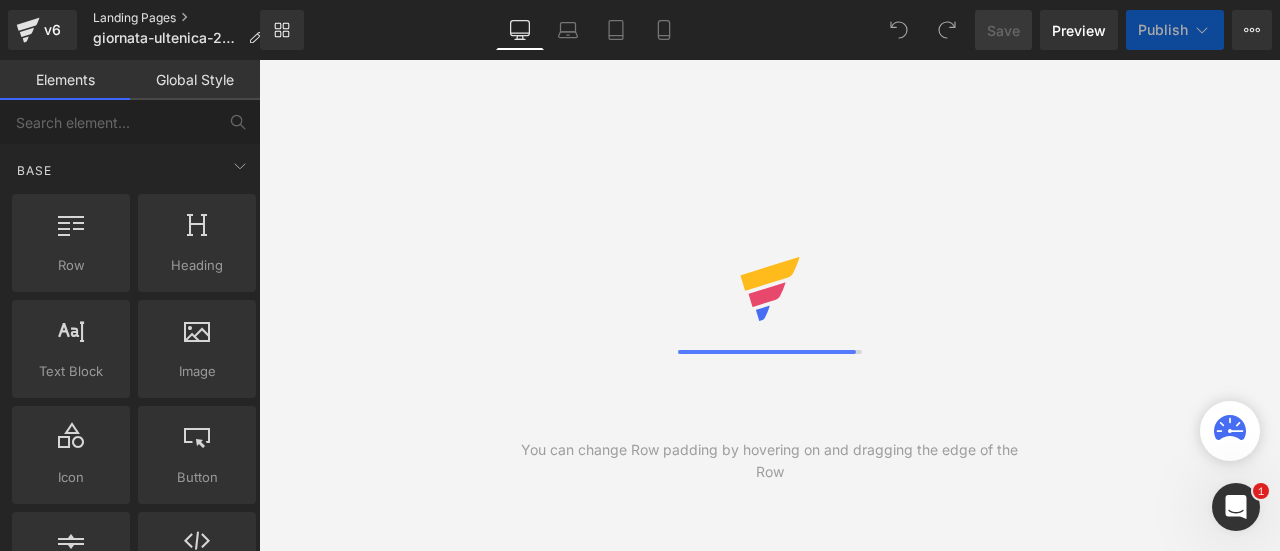 click on "Landing Pages" at bounding box center [185, 18] 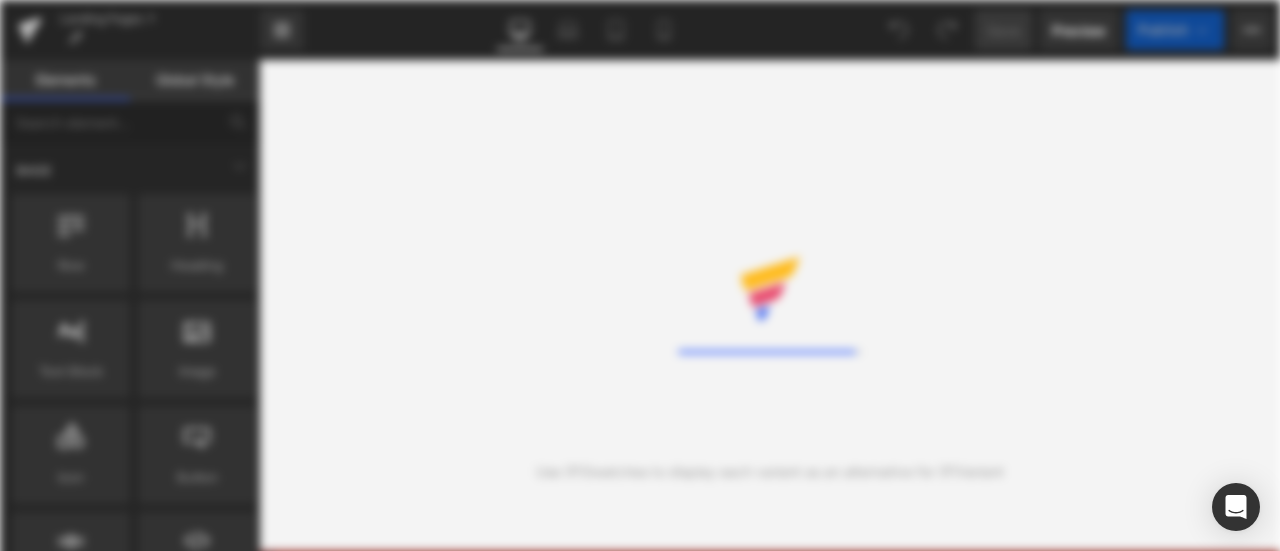 scroll, scrollTop: 0, scrollLeft: 0, axis: both 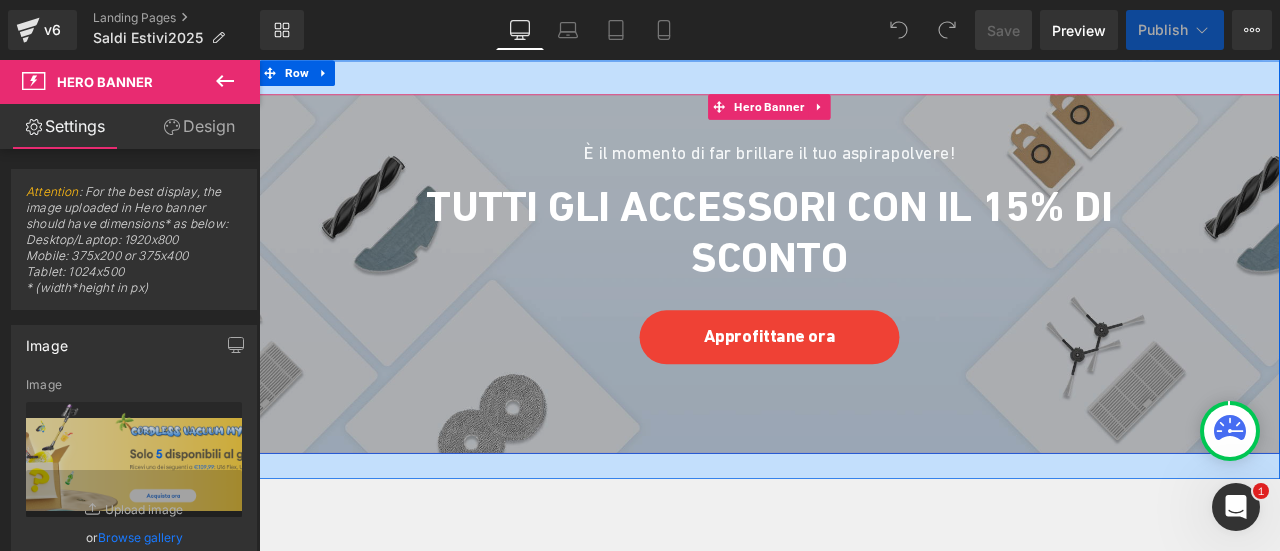 click on "È il momento di far brillare il tuo aspirapolvere!
Heading
Tutti gli accessori con il 15% di sconto
Heading
Approfittane ora
Button
Row" at bounding box center (864, 265) 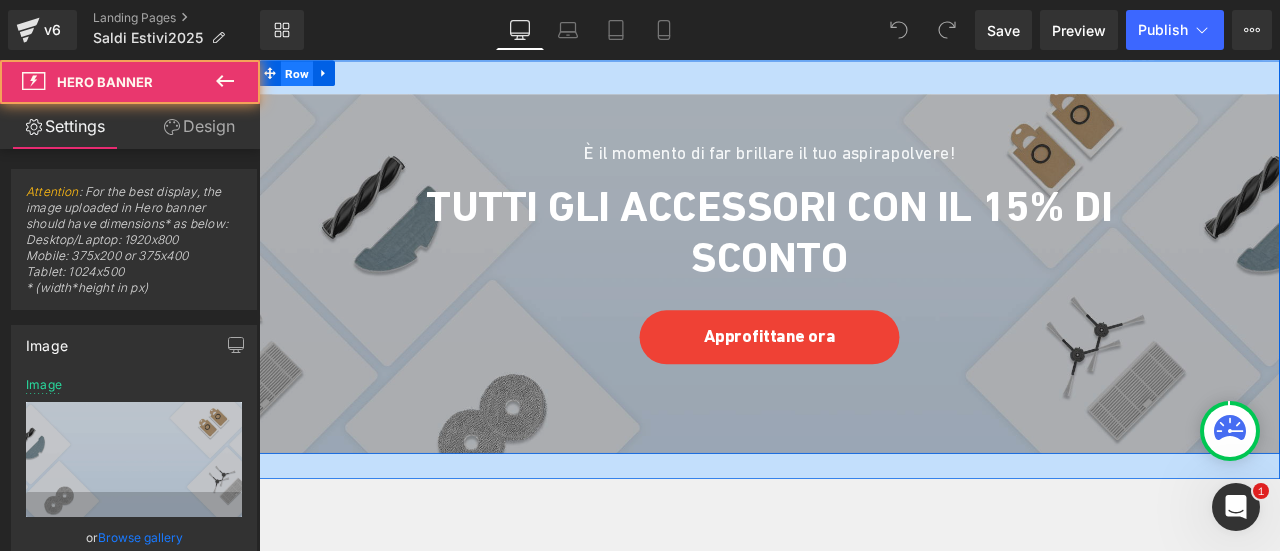 click on "Row" at bounding box center [304, 77] 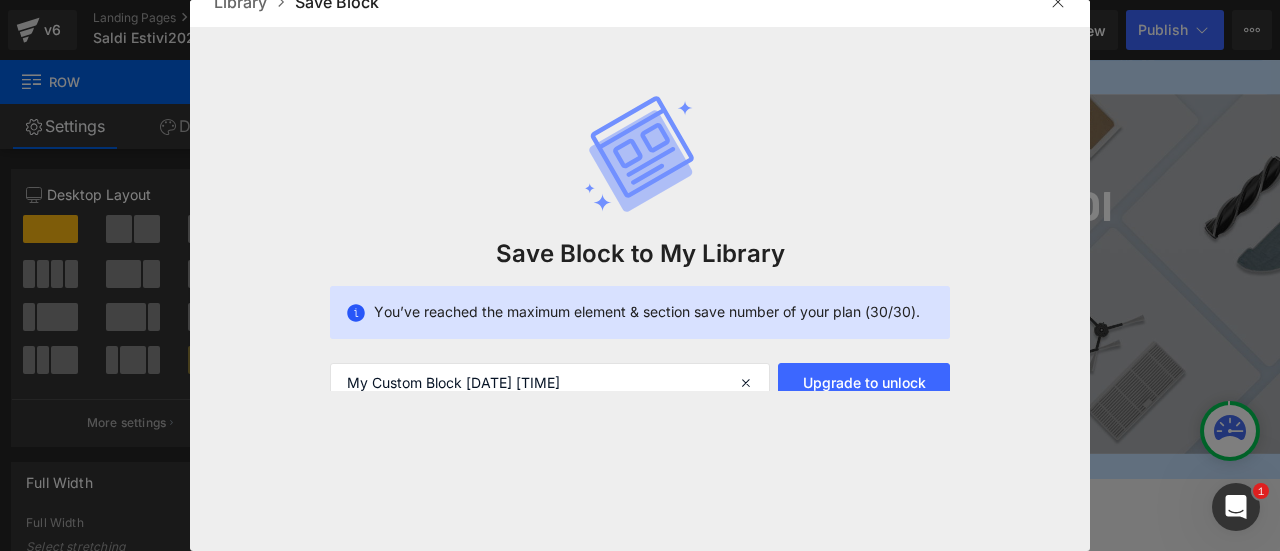 scroll, scrollTop: 34, scrollLeft: 0, axis: vertical 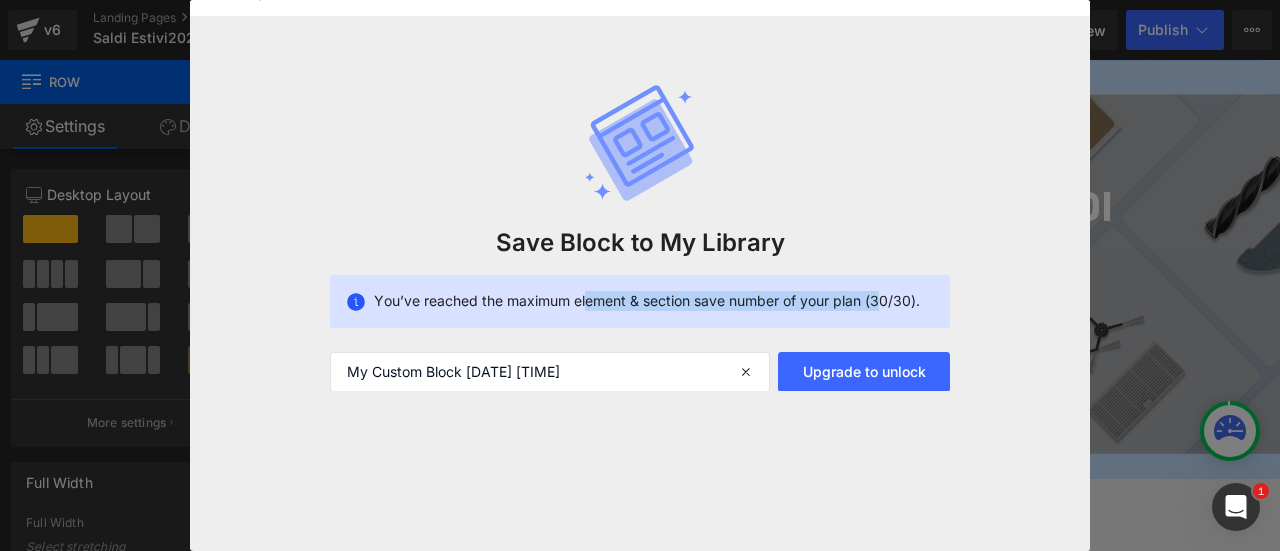 drag, startPoint x: 580, startPoint y: 303, endPoint x: 872, endPoint y: 310, distance: 292.0839 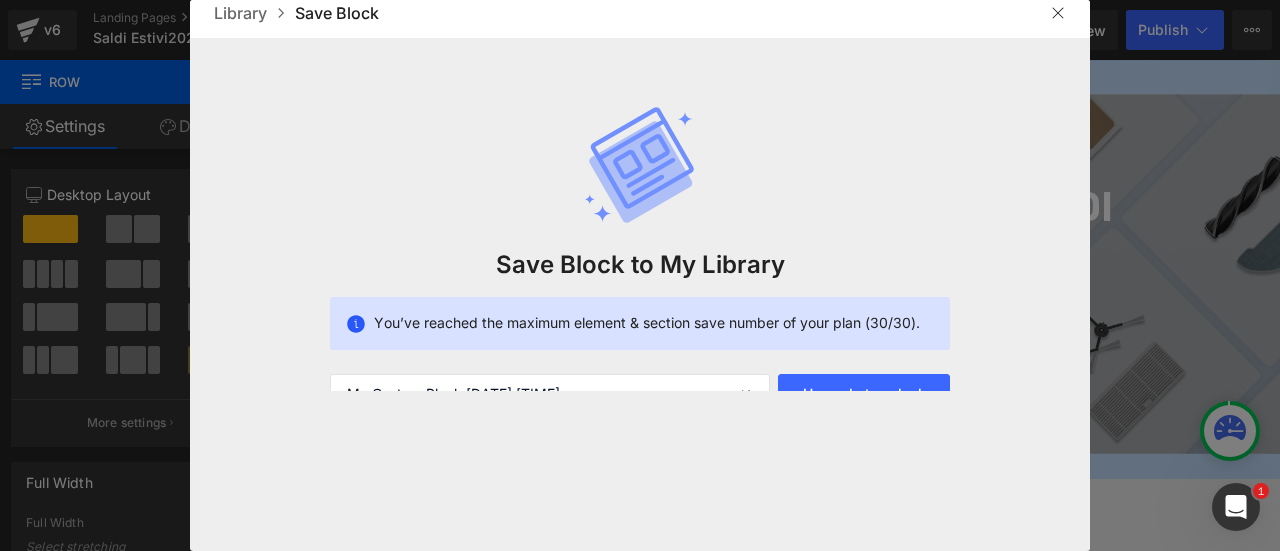 scroll, scrollTop: 0, scrollLeft: 0, axis: both 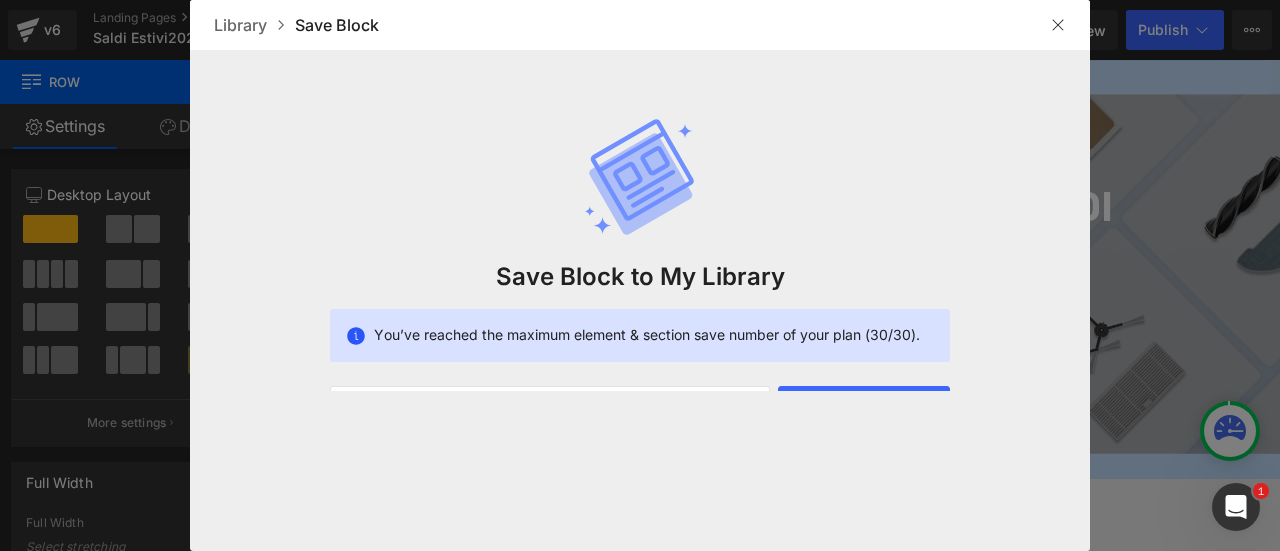 click at bounding box center [1058, 25] 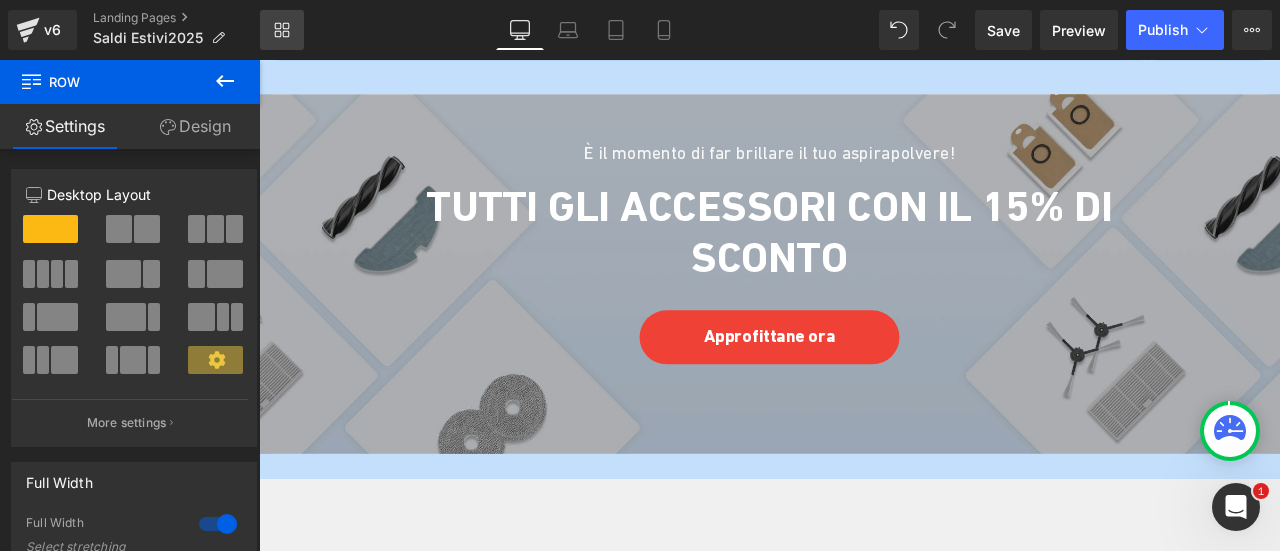 click 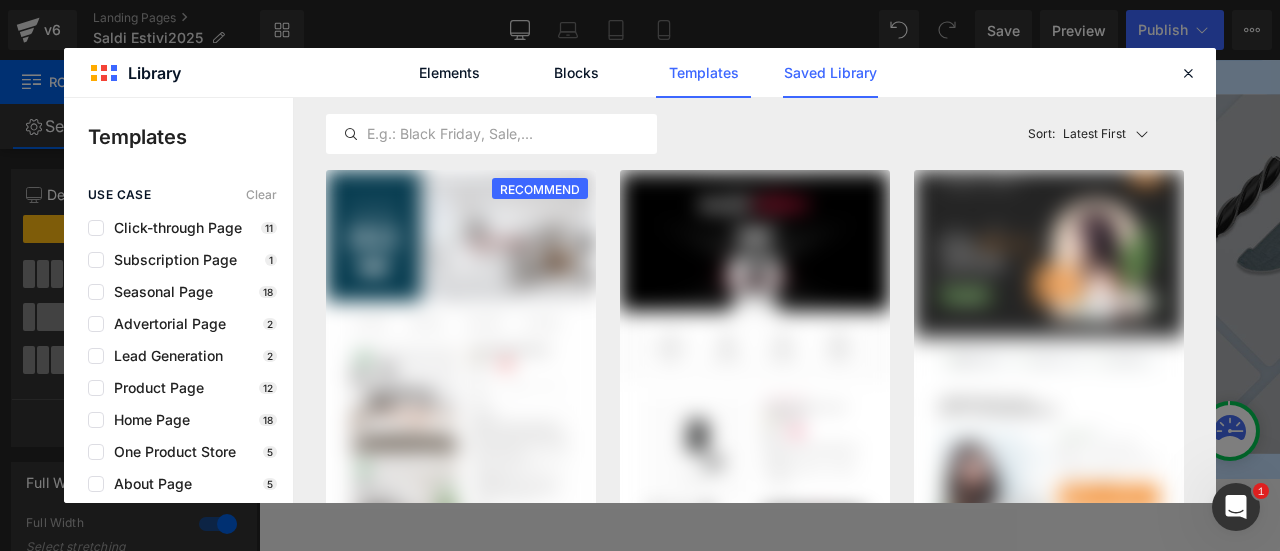 click on "Saved Library" 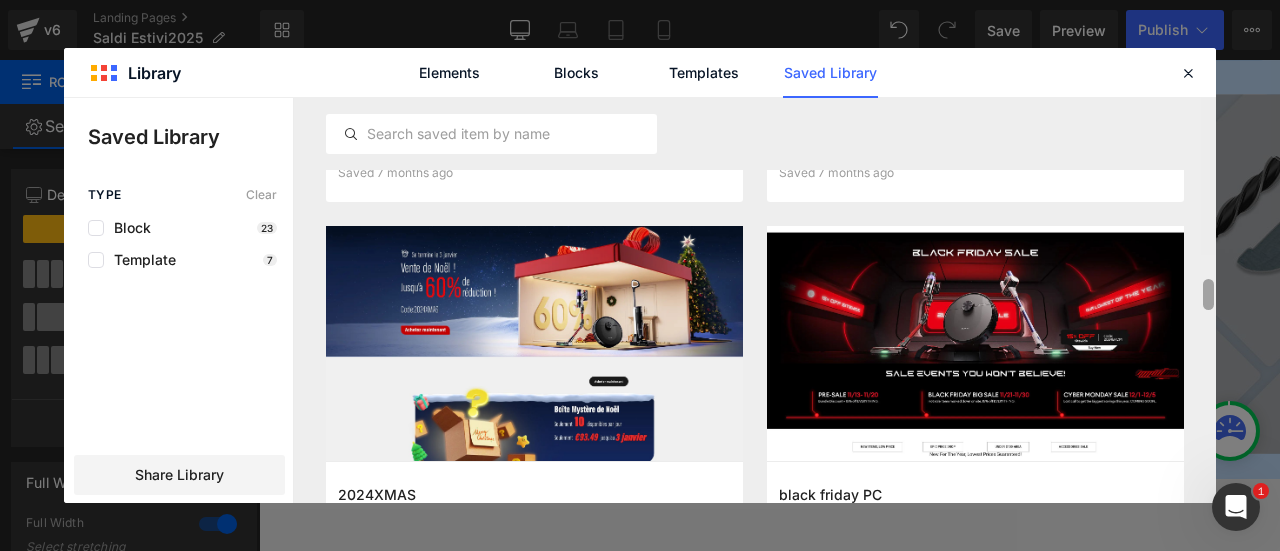 scroll, scrollTop: 2470, scrollLeft: 0, axis: vertical 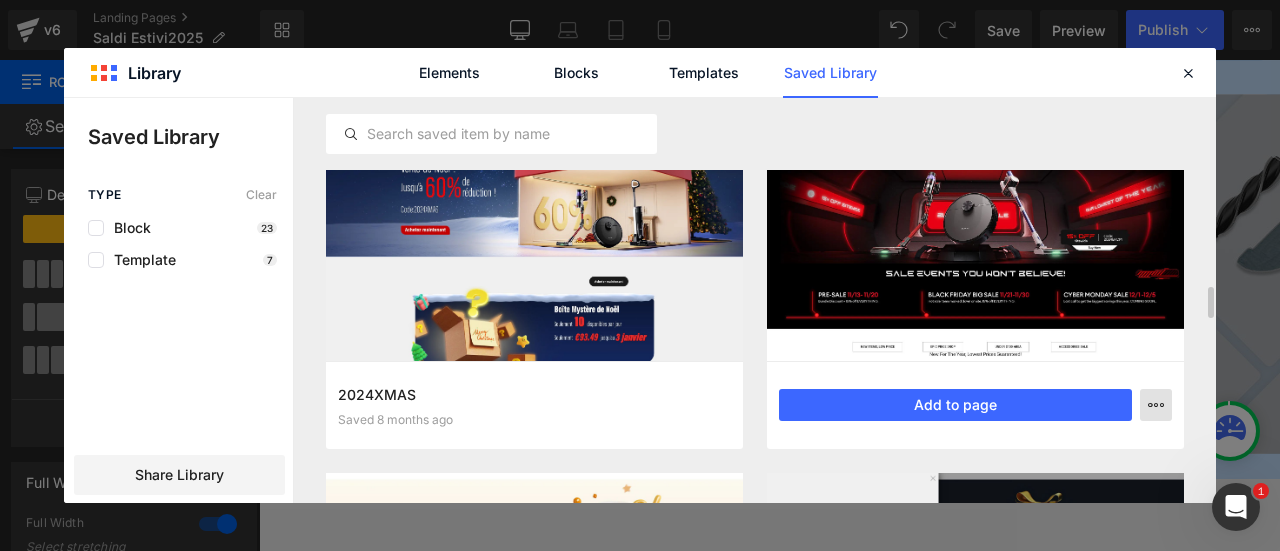 click 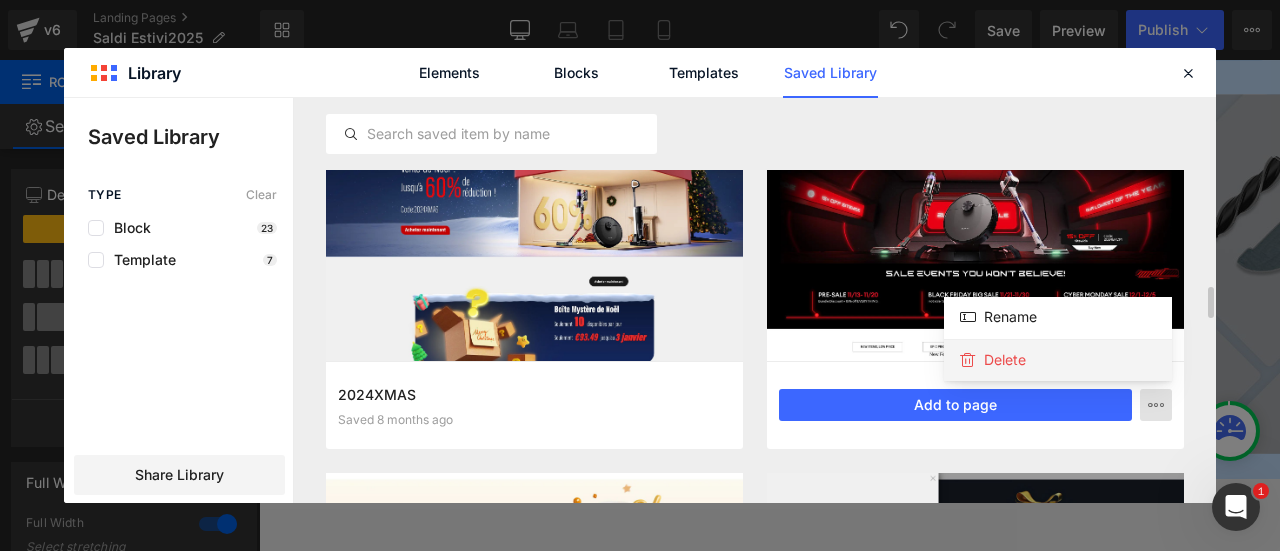 click on "Delete" 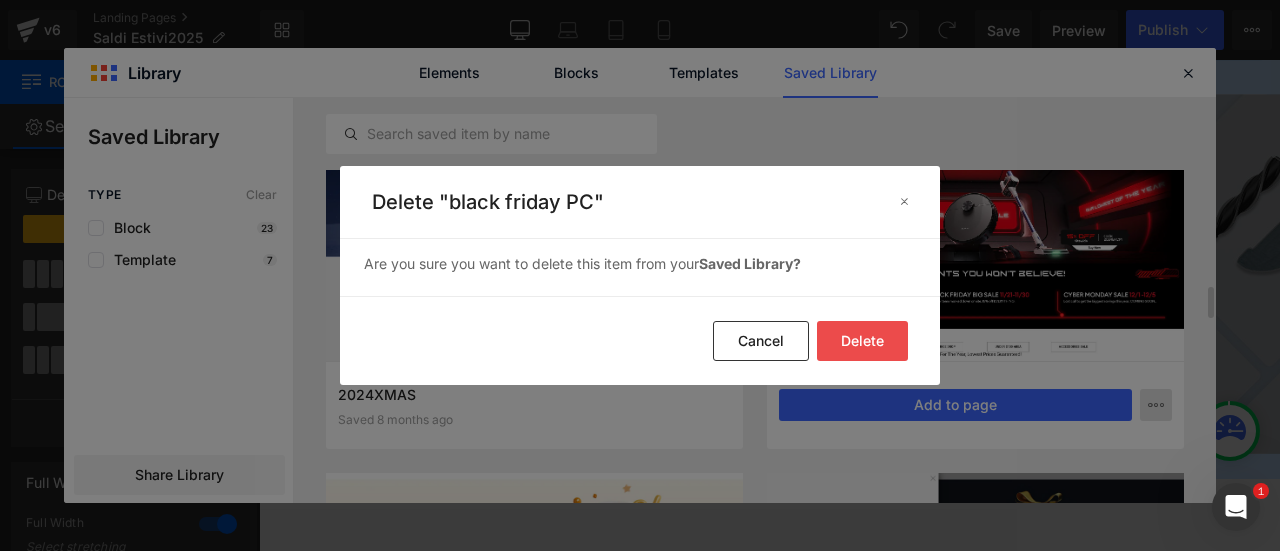 click on "Delete" 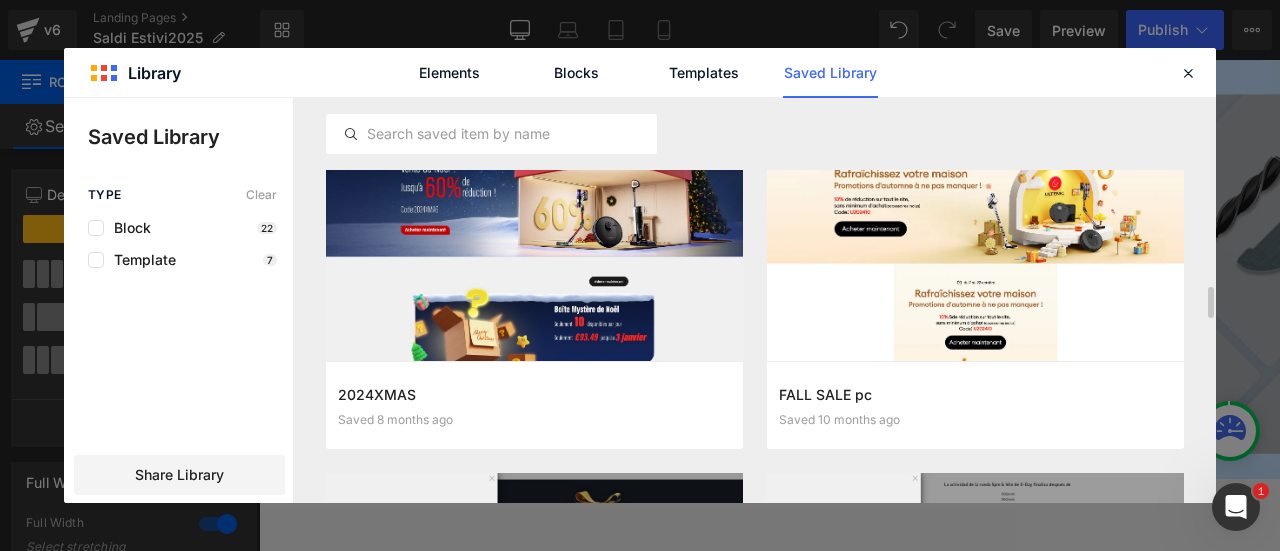 scroll, scrollTop: 2170, scrollLeft: 0, axis: vertical 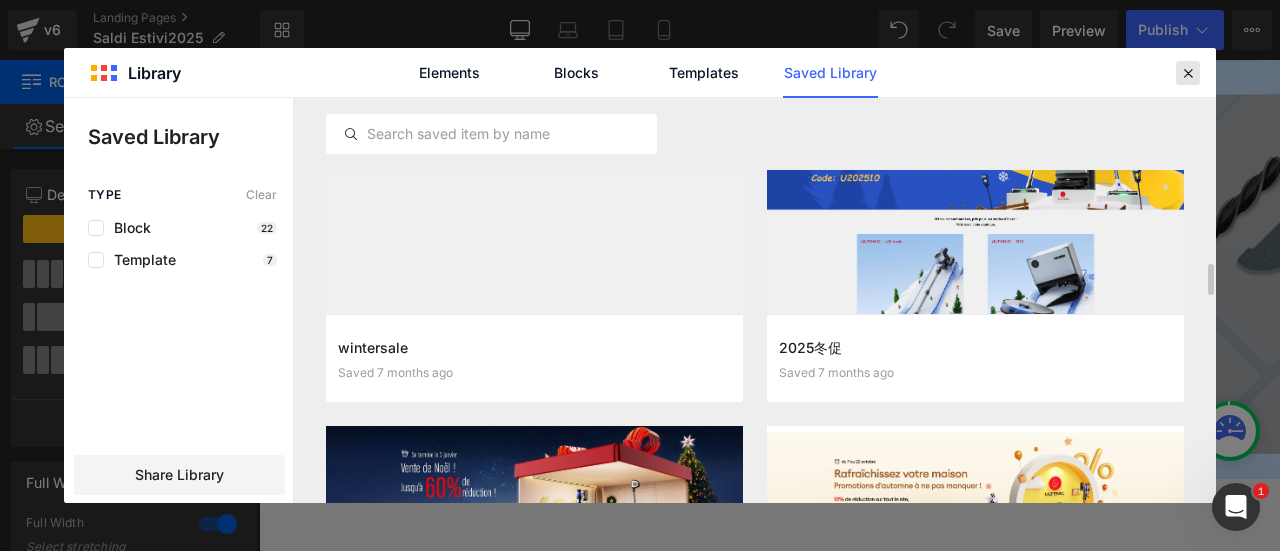 click at bounding box center (1188, 73) 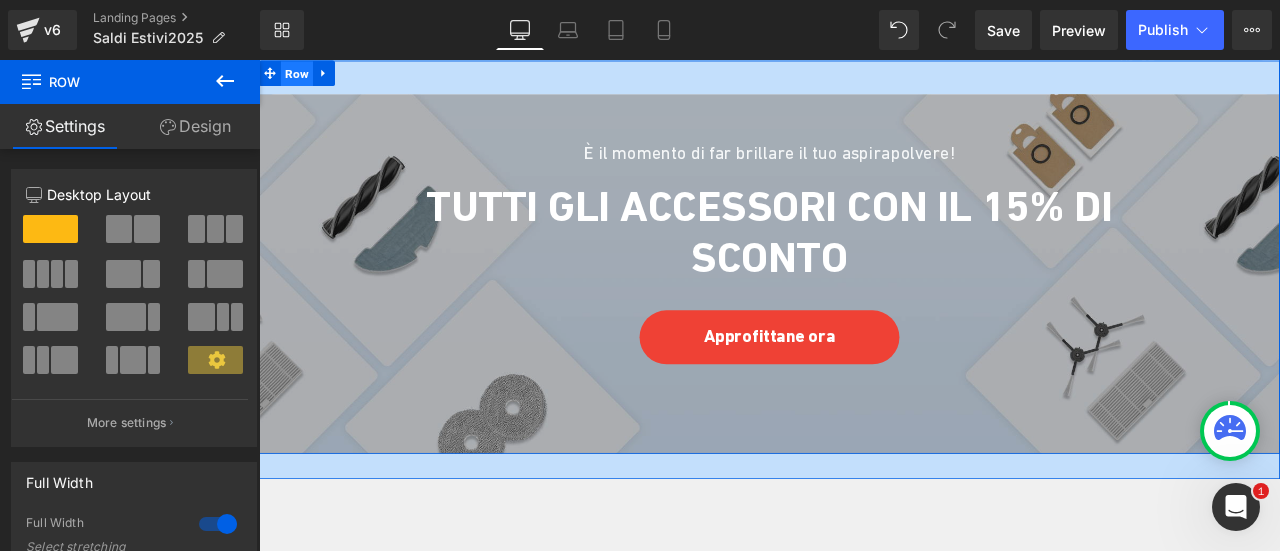 click on "Row" at bounding box center (304, 77) 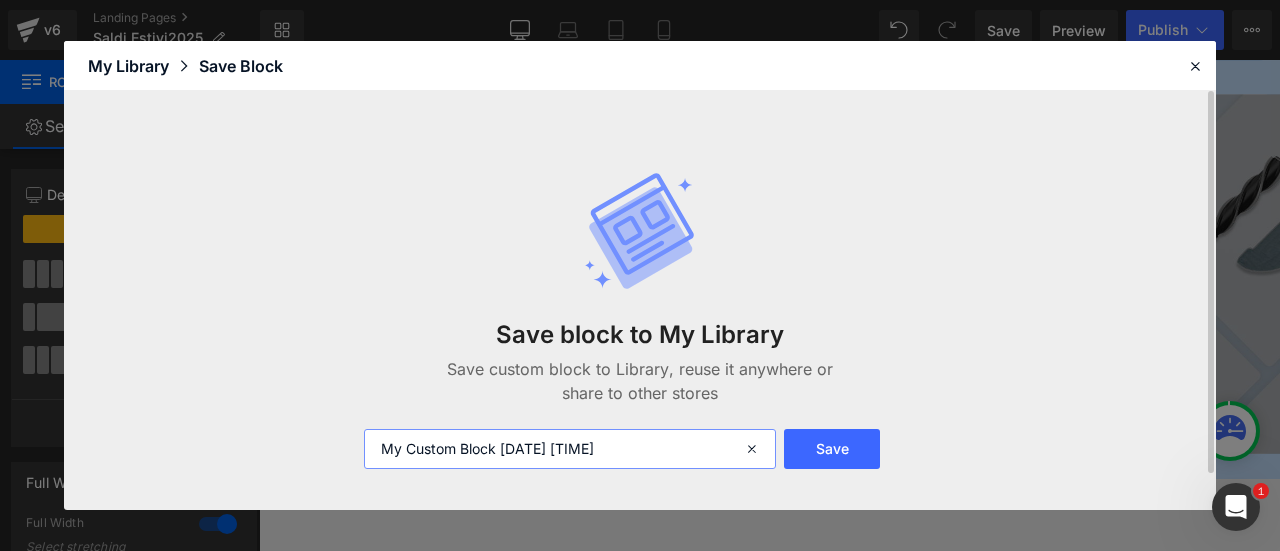 click on "My Custom Block 2025-08-05 16:08:58" at bounding box center [570, 449] 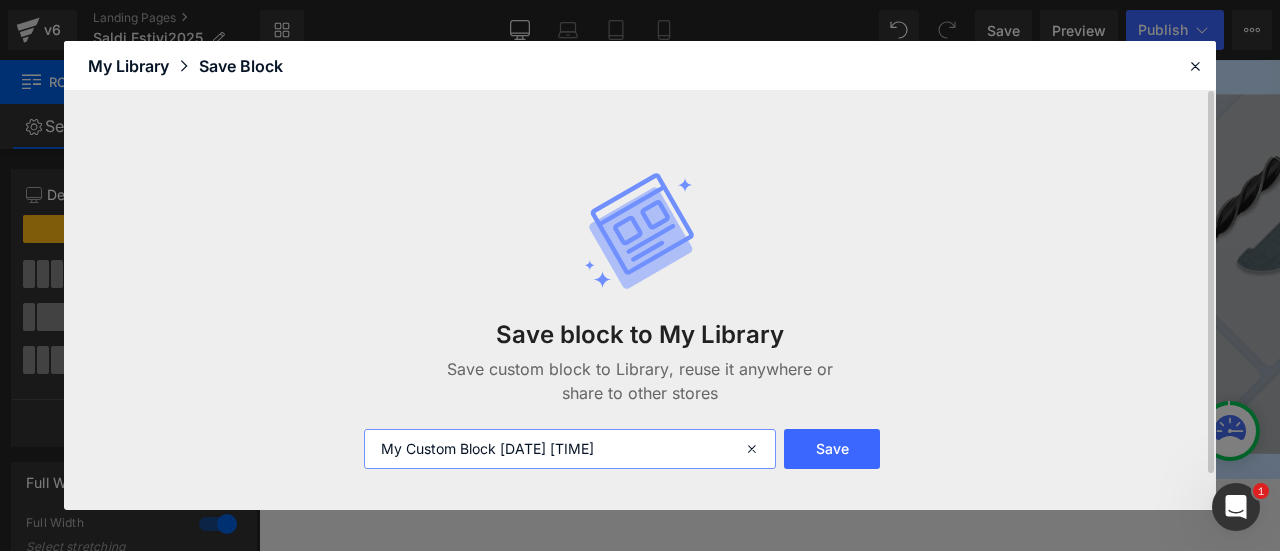drag, startPoint x: 496, startPoint y: 452, endPoint x: 294, endPoint y: 447, distance: 202.06187 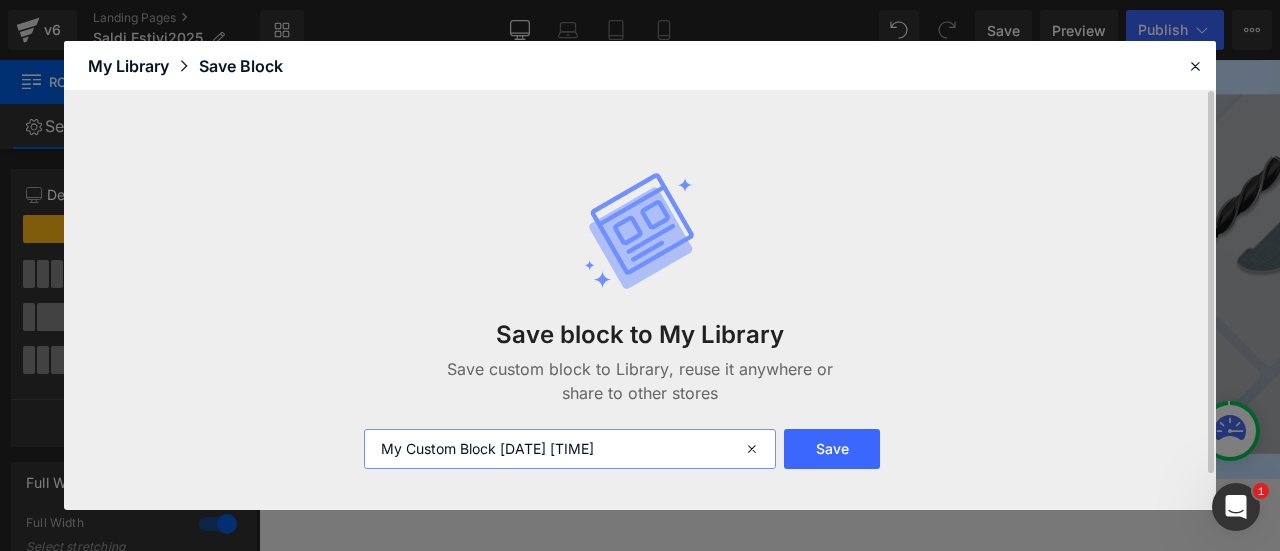 click on "Save block to My Library  Save custom block to Library, reuse it anywhere or share to other stores  My Custom Block 2025-08-05 16:08:58 Save" at bounding box center (640, 300) 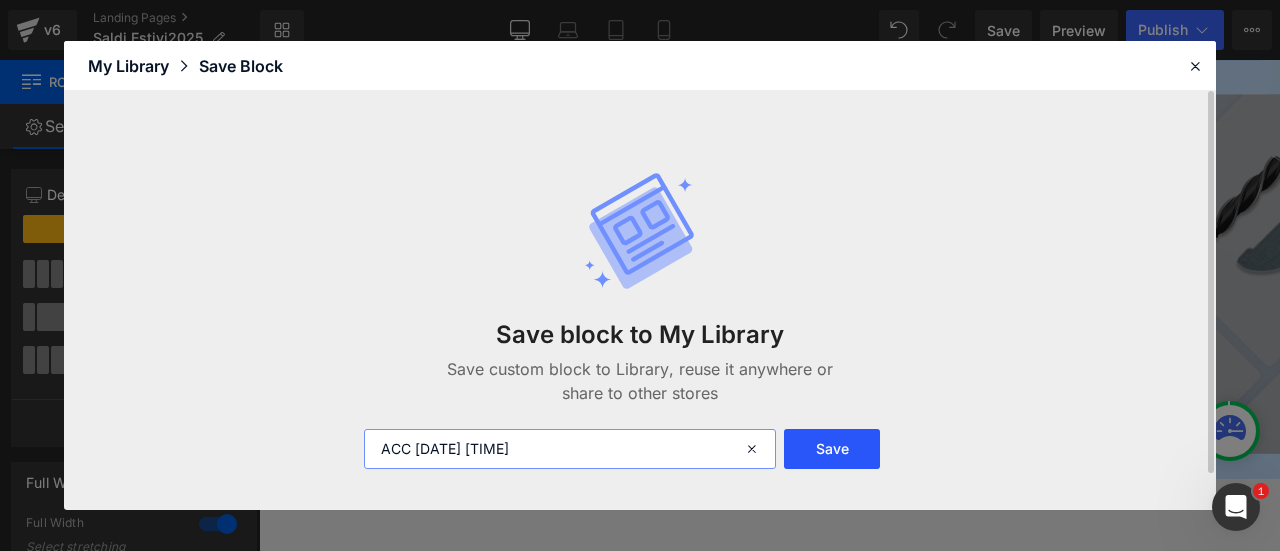 type on "[DATE] [TIME]" 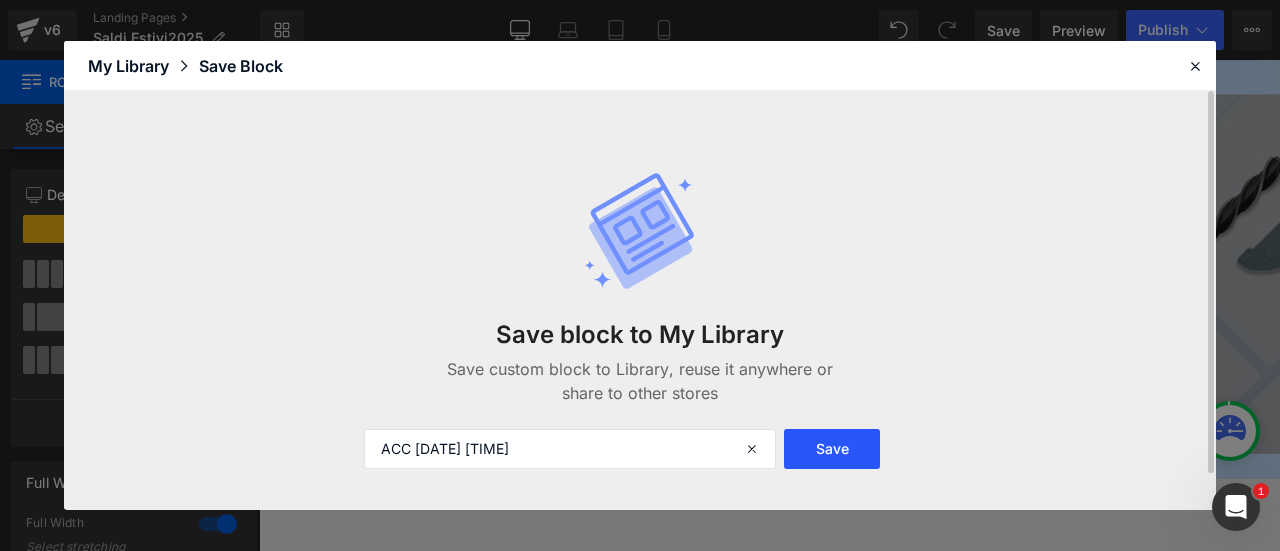 click on "Save" at bounding box center [832, 449] 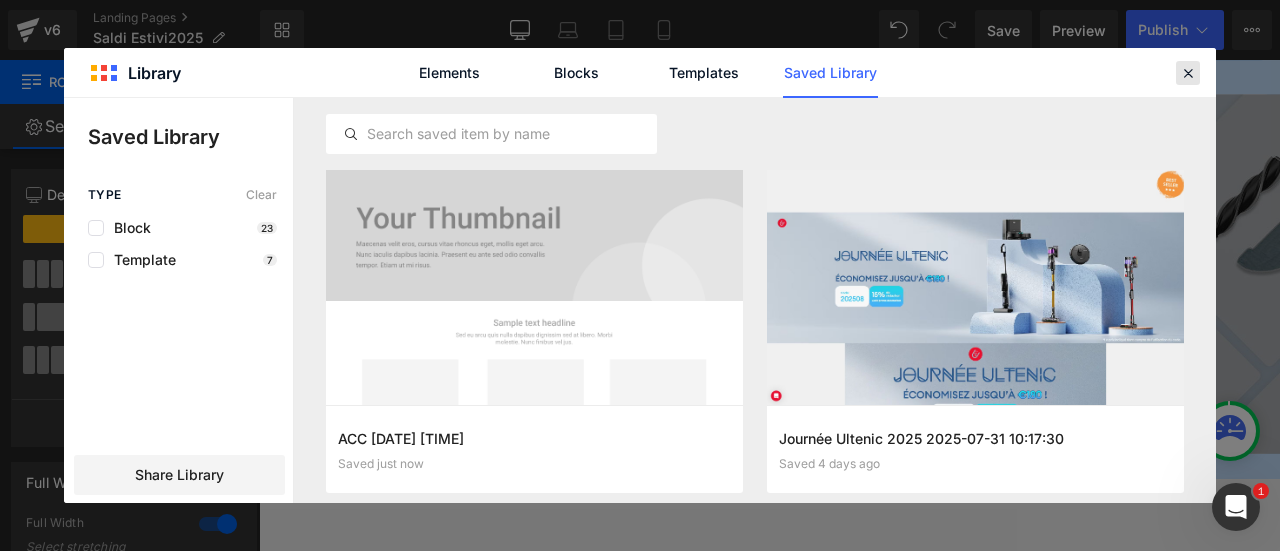 click at bounding box center [1188, 73] 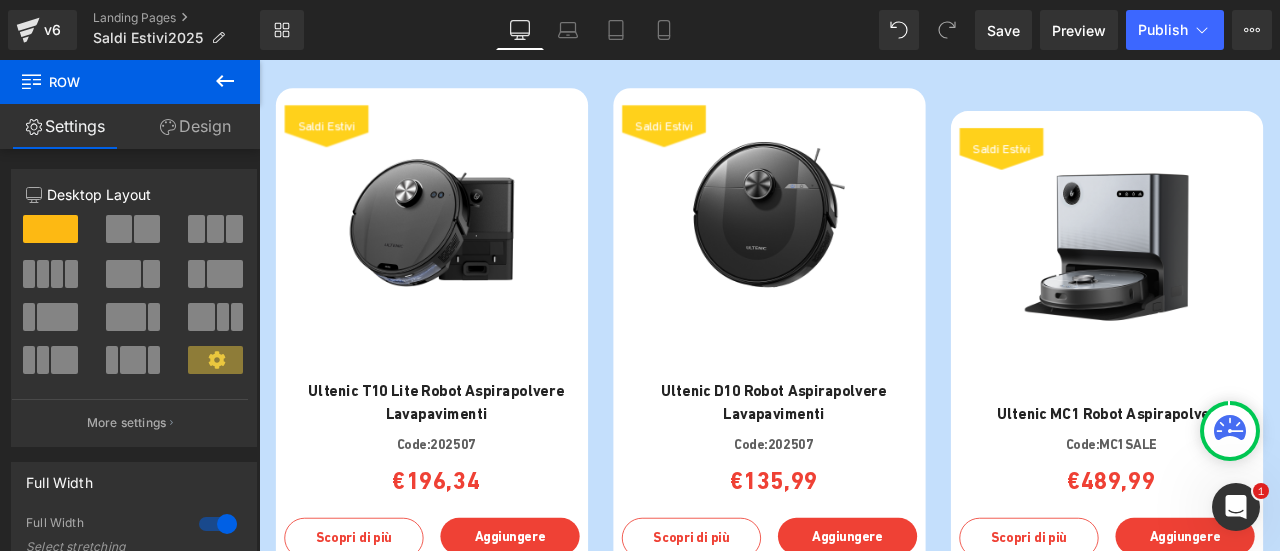 scroll, scrollTop: 5300, scrollLeft: 0, axis: vertical 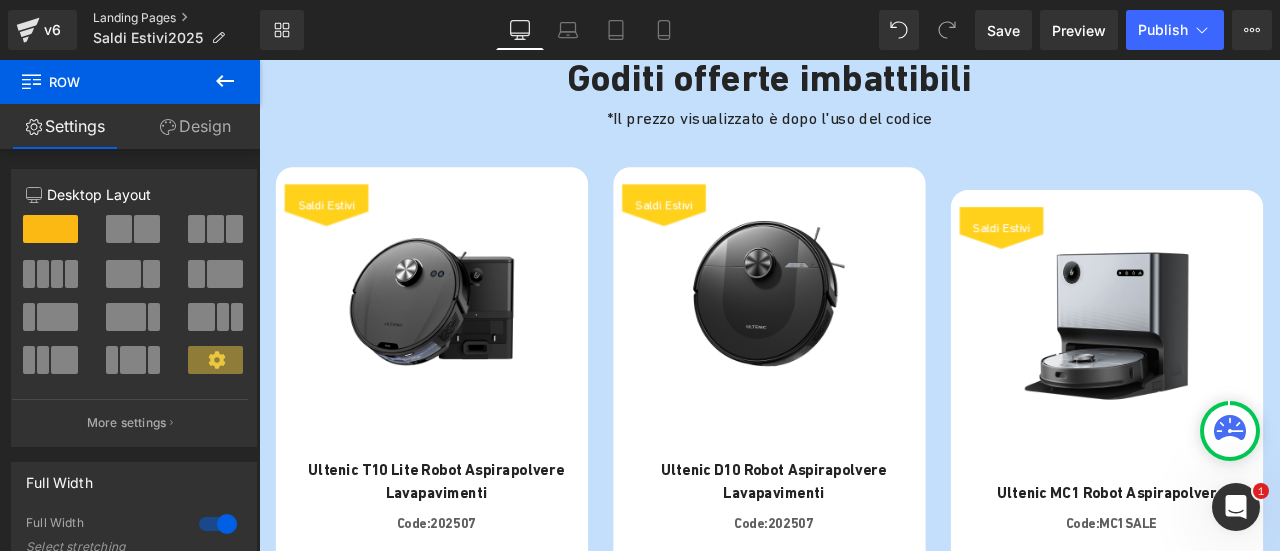 click on "Landing Pages" at bounding box center [176, 18] 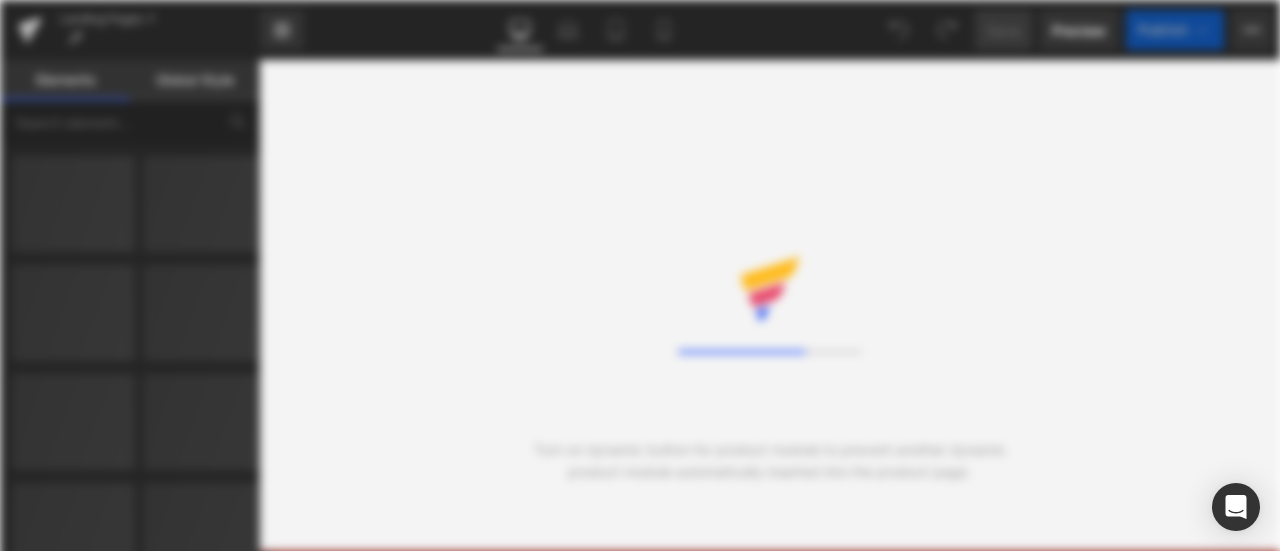 scroll, scrollTop: 0, scrollLeft: 0, axis: both 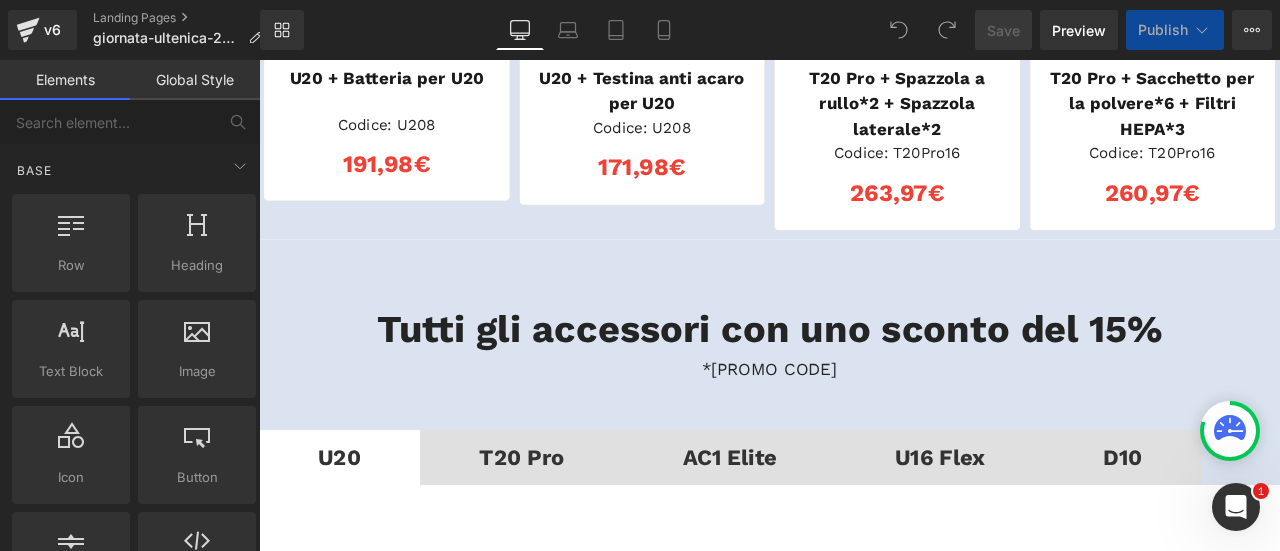 click on "Tutti gli accessori con uno sconto del 15%" at bounding box center (864, 379) 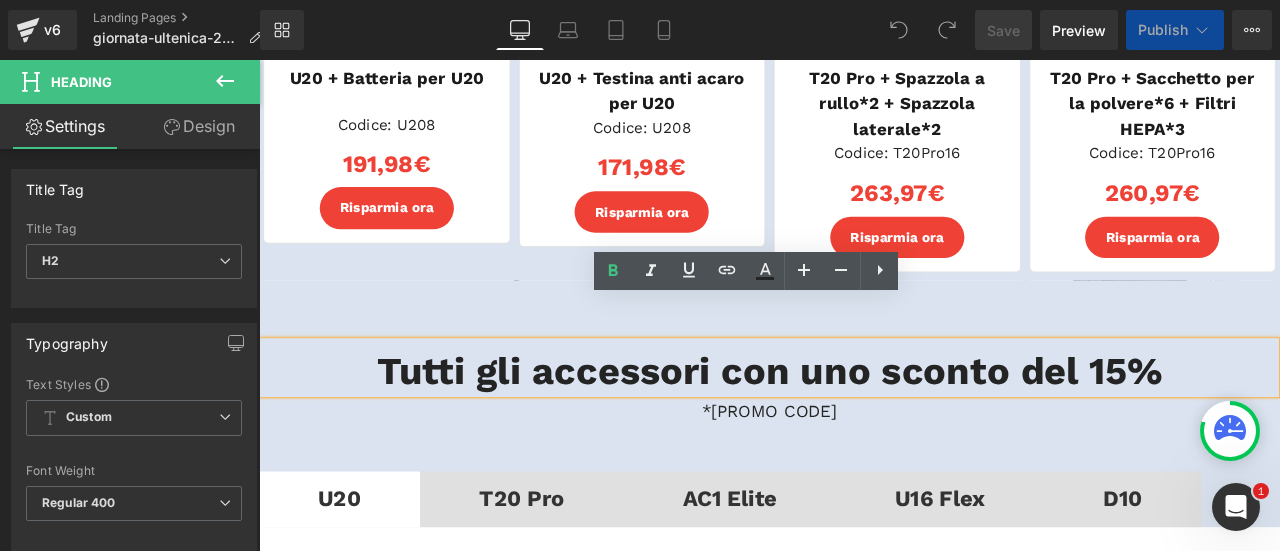 click on "Tutti gli accessori con uno sconto del 15%" at bounding box center [864, 425] 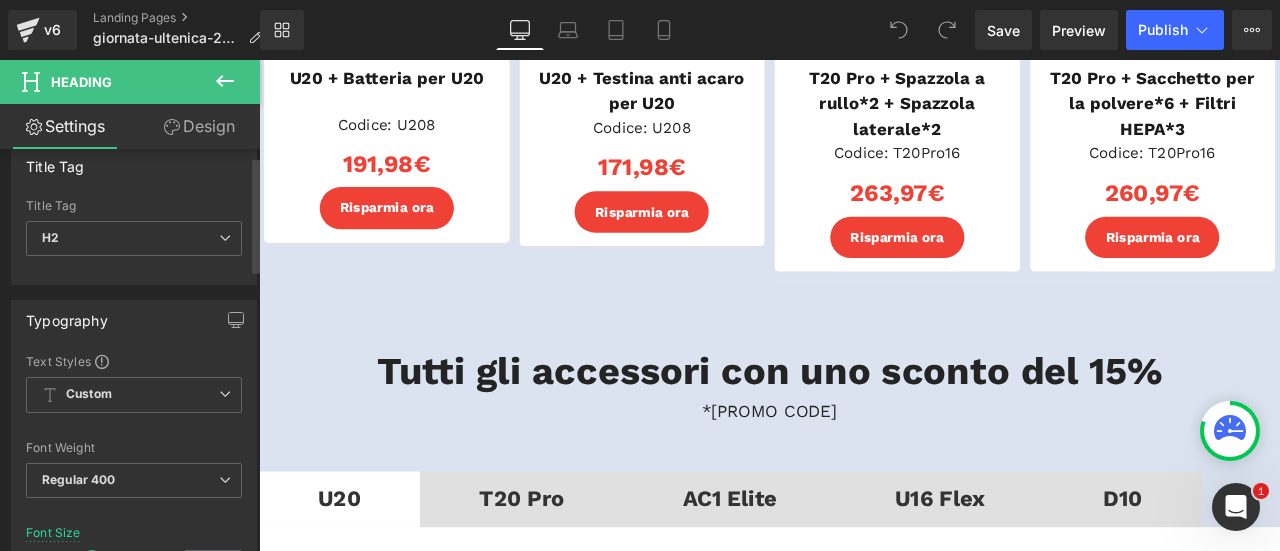 scroll, scrollTop: 0, scrollLeft: 0, axis: both 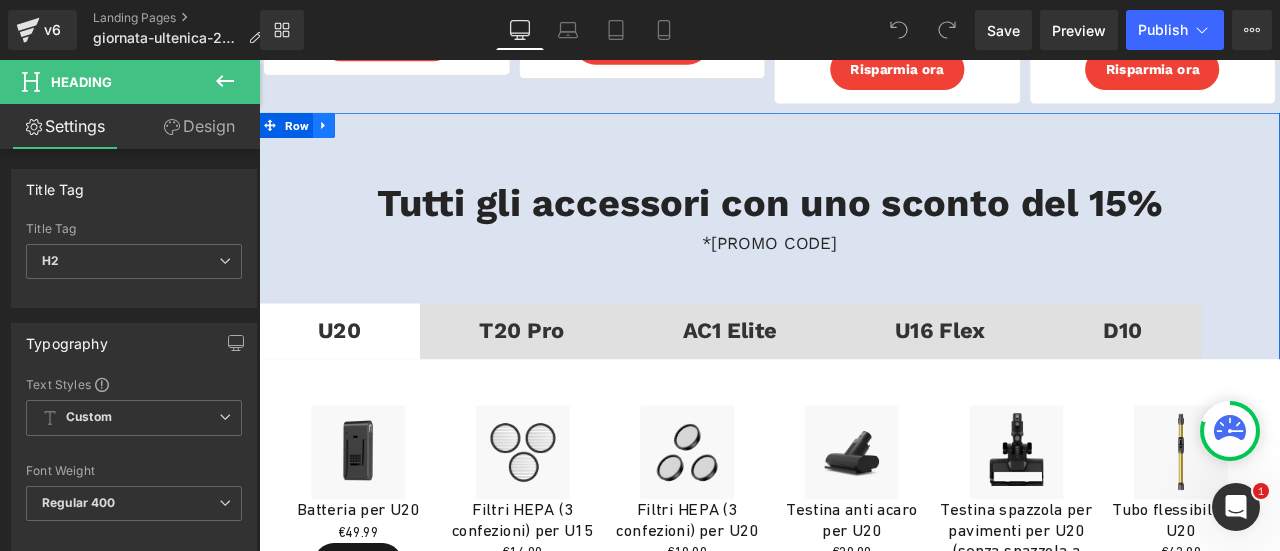 click at bounding box center [336, 137] 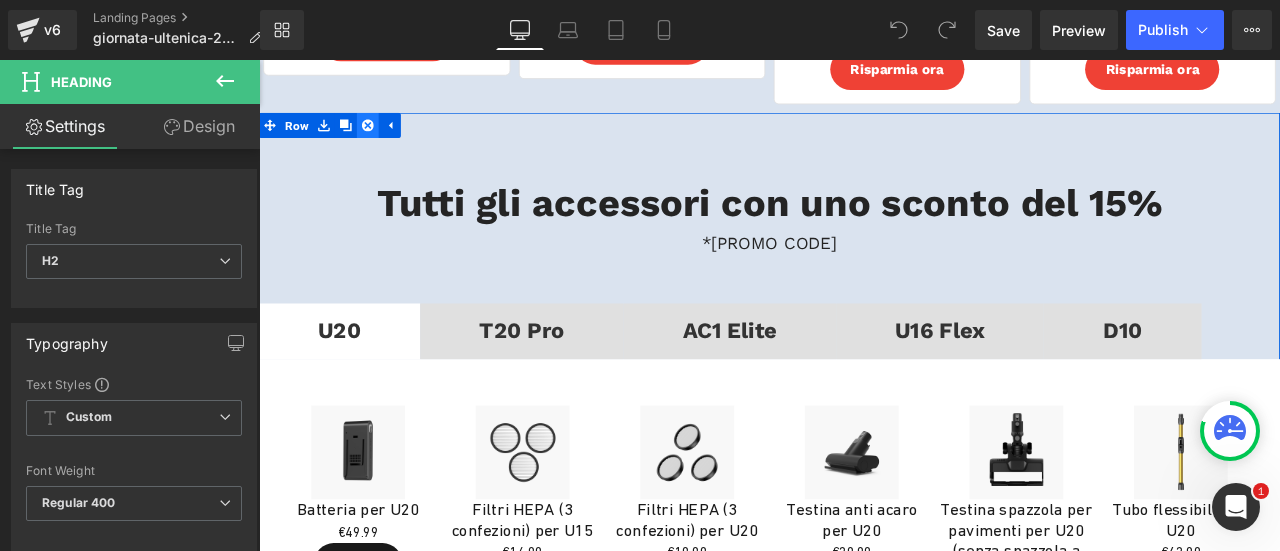 click 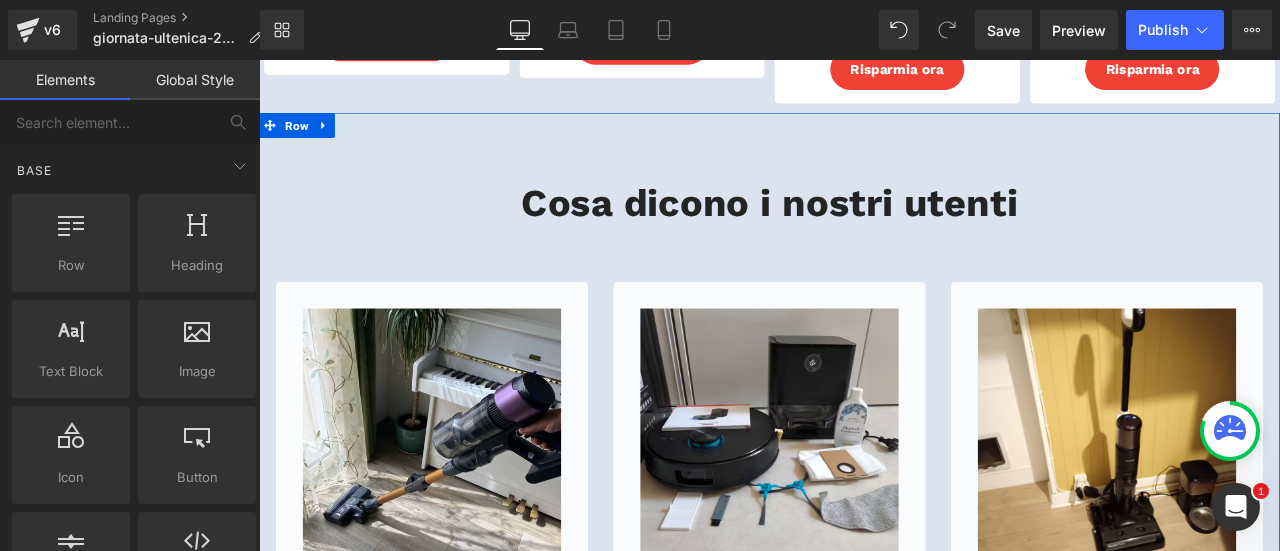 click on "Image
[FIRST] [LAST]
Text Block
Icon
Icon
Icon
Icon
Icon
Icon List Hoz
Icon List" at bounding box center (864, 602) 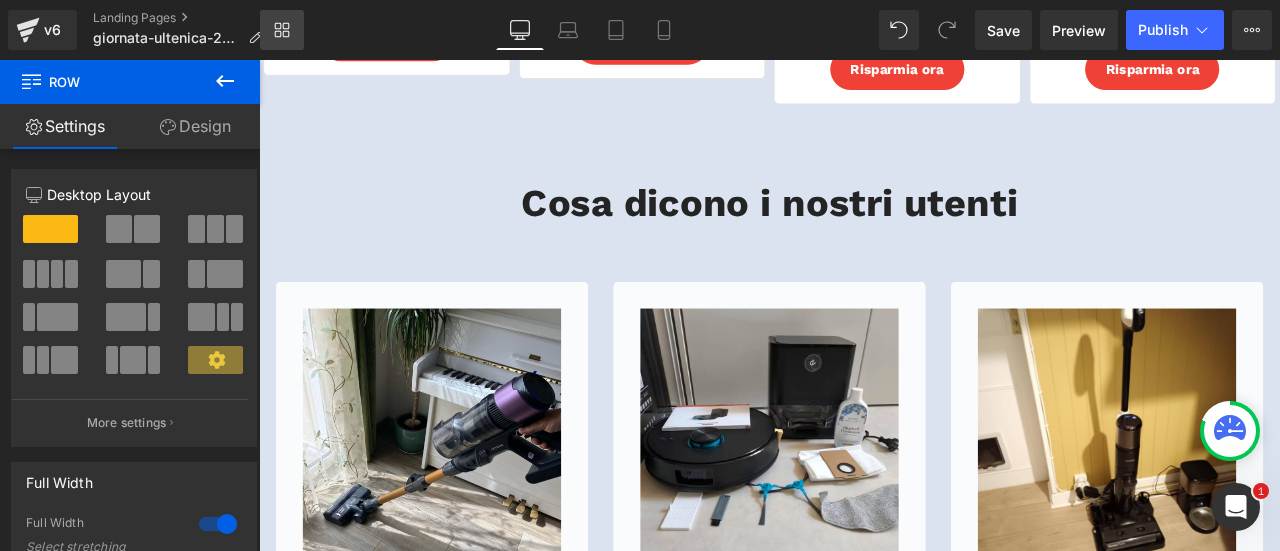 click on "Library" at bounding box center (282, 30) 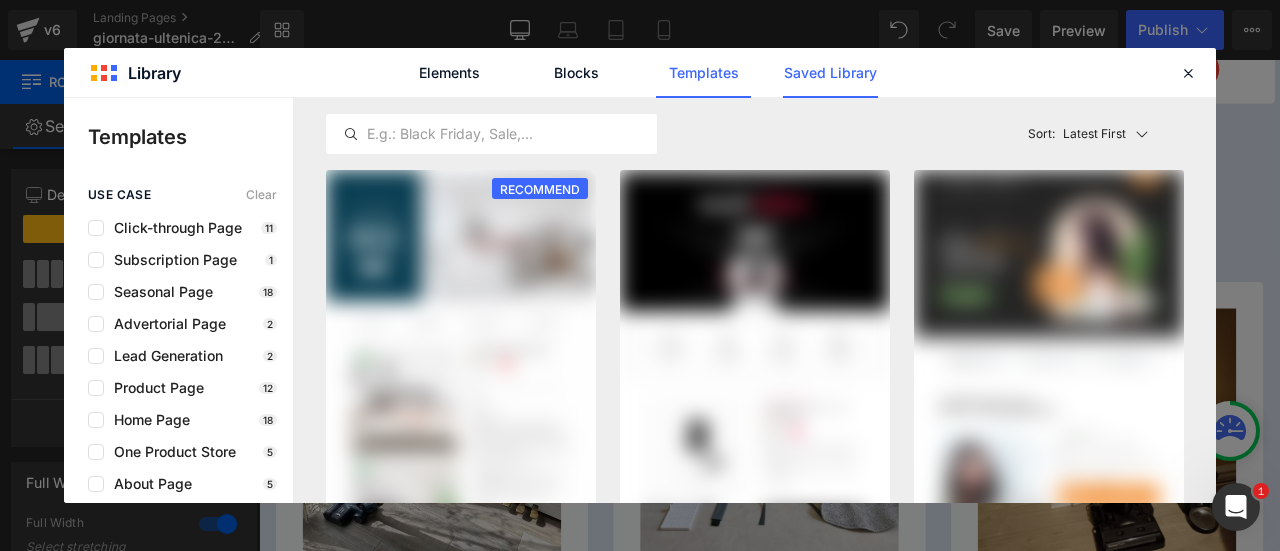 click on "Saved Library" 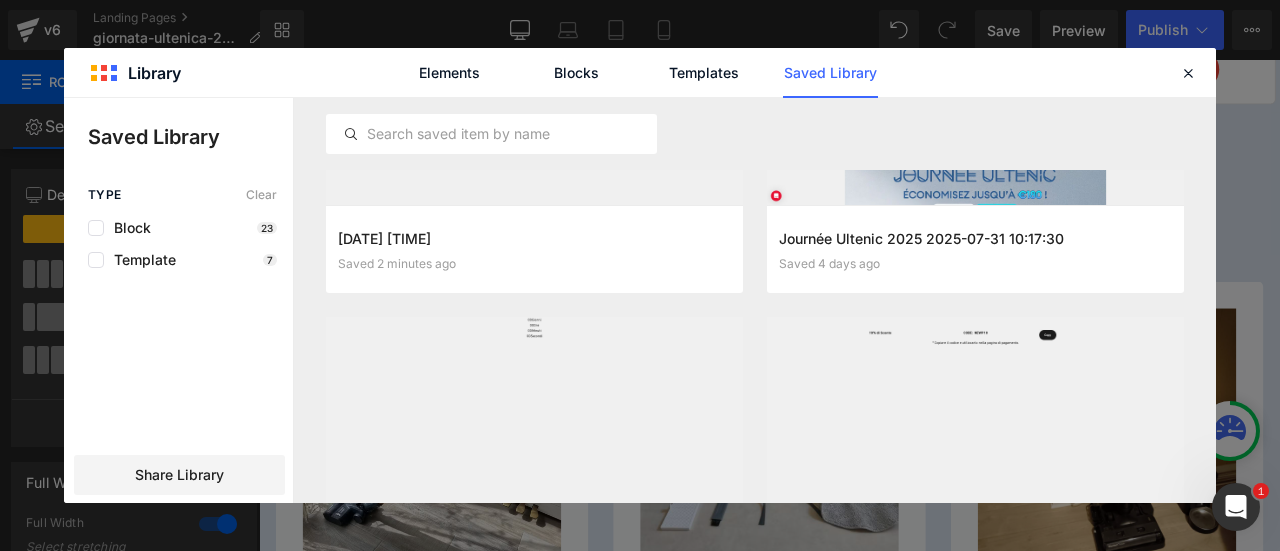 scroll, scrollTop: 0, scrollLeft: 0, axis: both 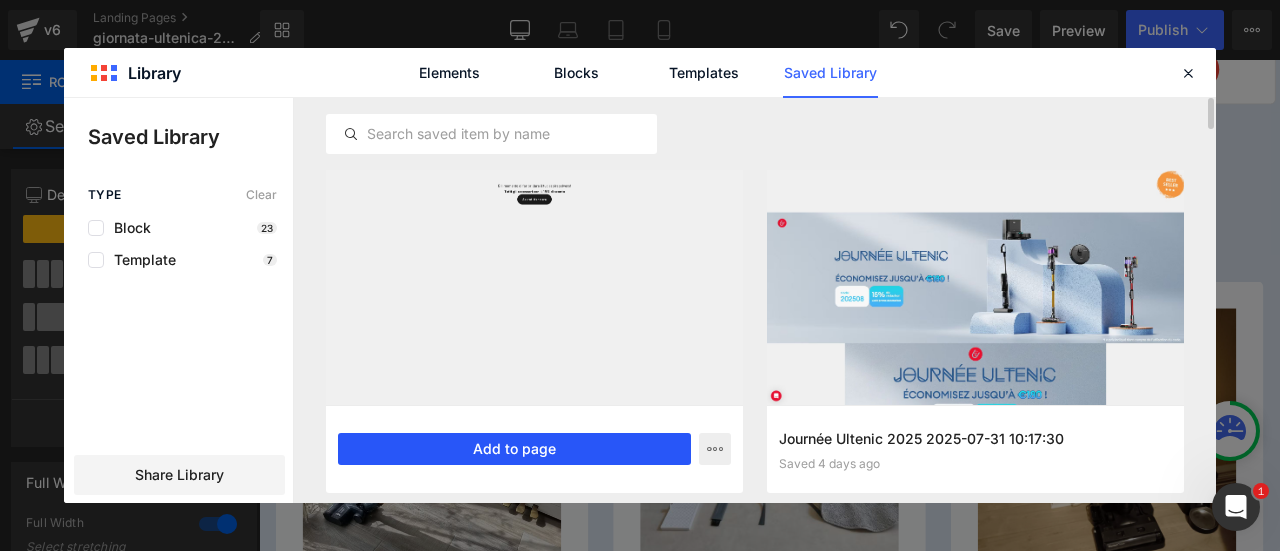 click on "Add to page" at bounding box center [514, 449] 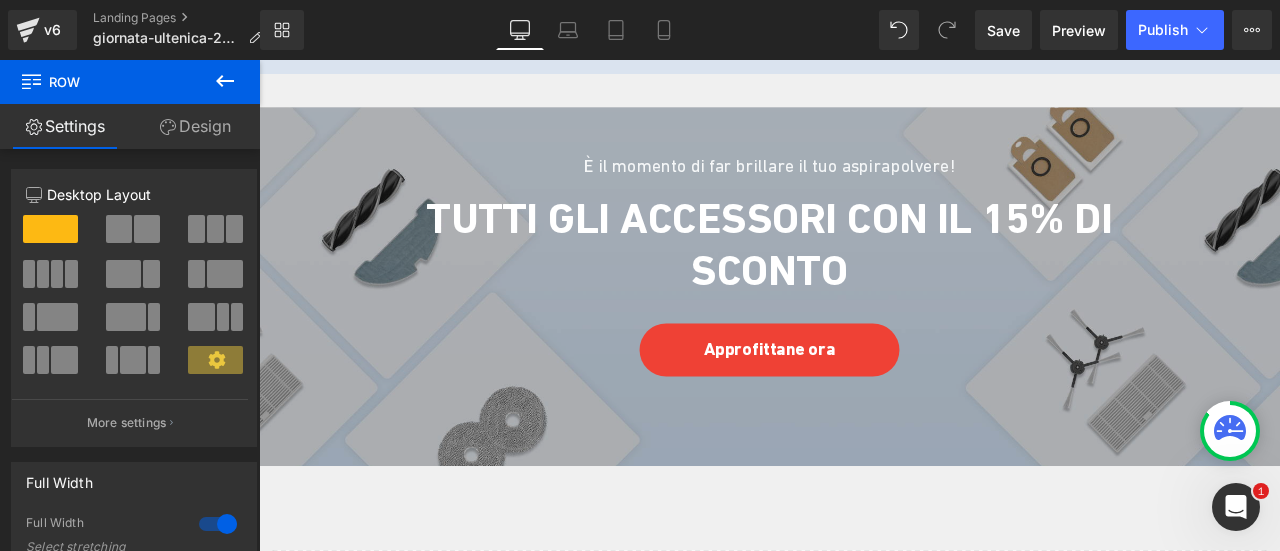 scroll, scrollTop: 5838, scrollLeft: 0, axis: vertical 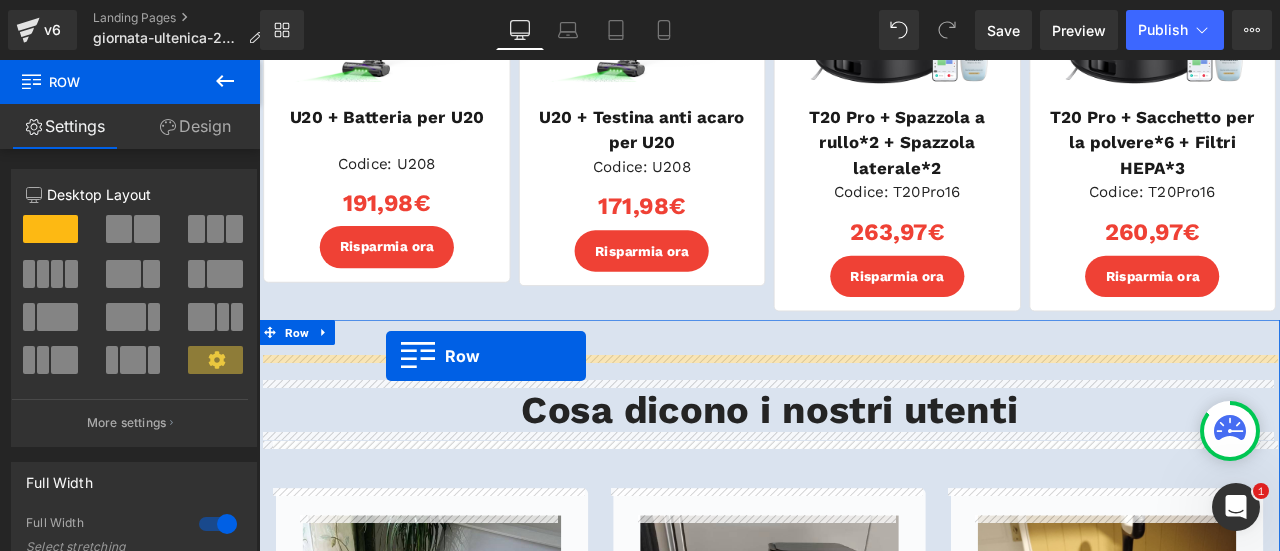 drag, startPoint x: 266, startPoint y: 112, endPoint x: 409, endPoint y: 410, distance: 330.53442 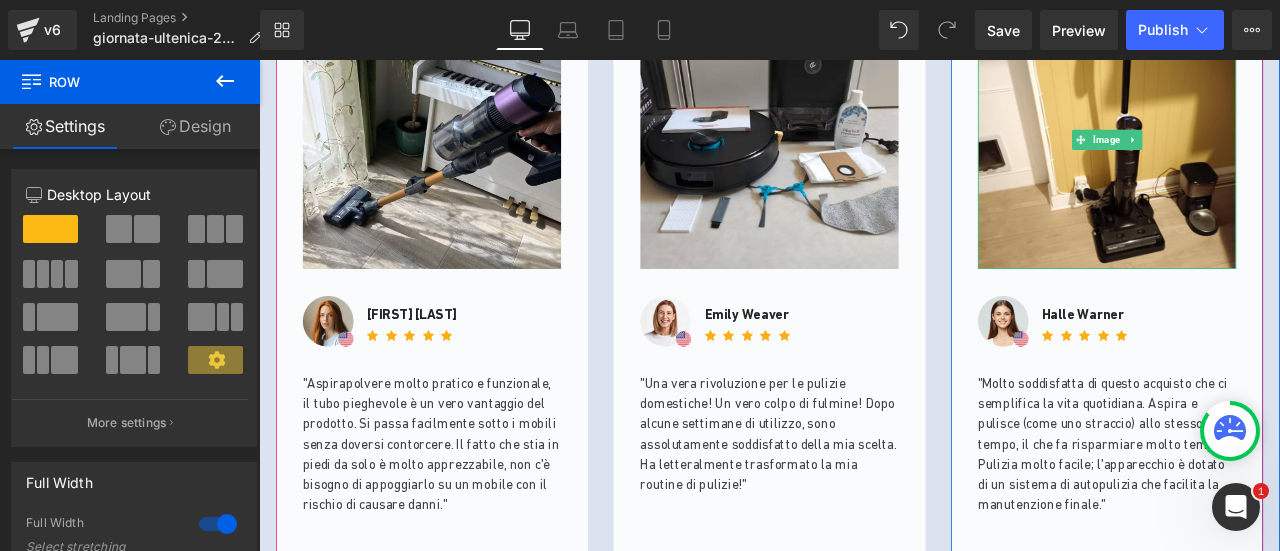 scroll, scrollTop: 5238, scrollLeft: 0, axis: vertical 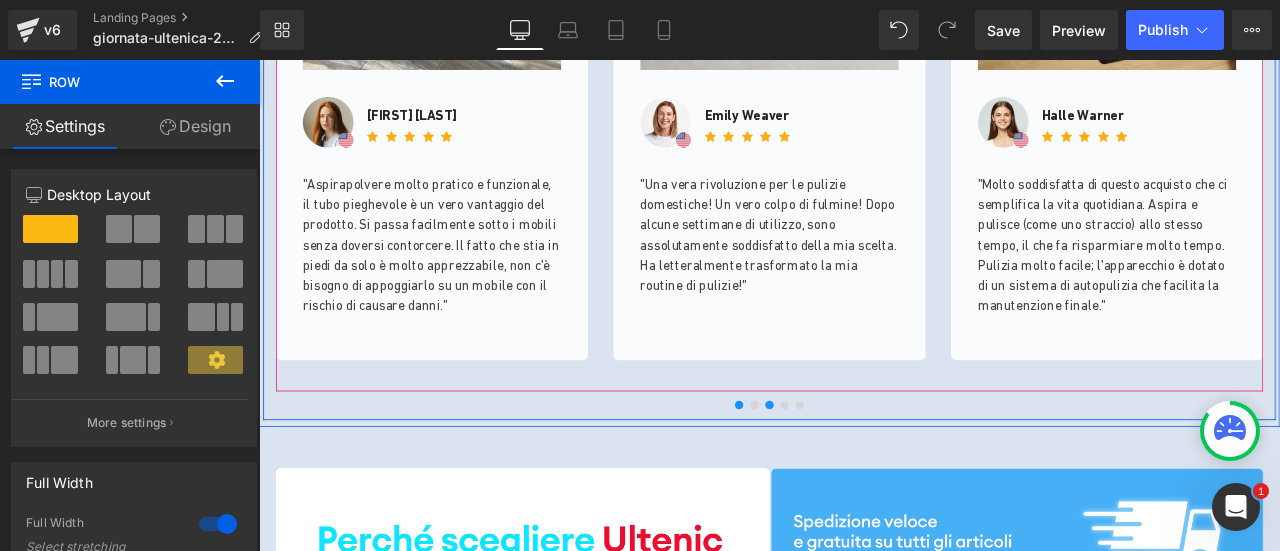 click at bounding box center (864, 469) 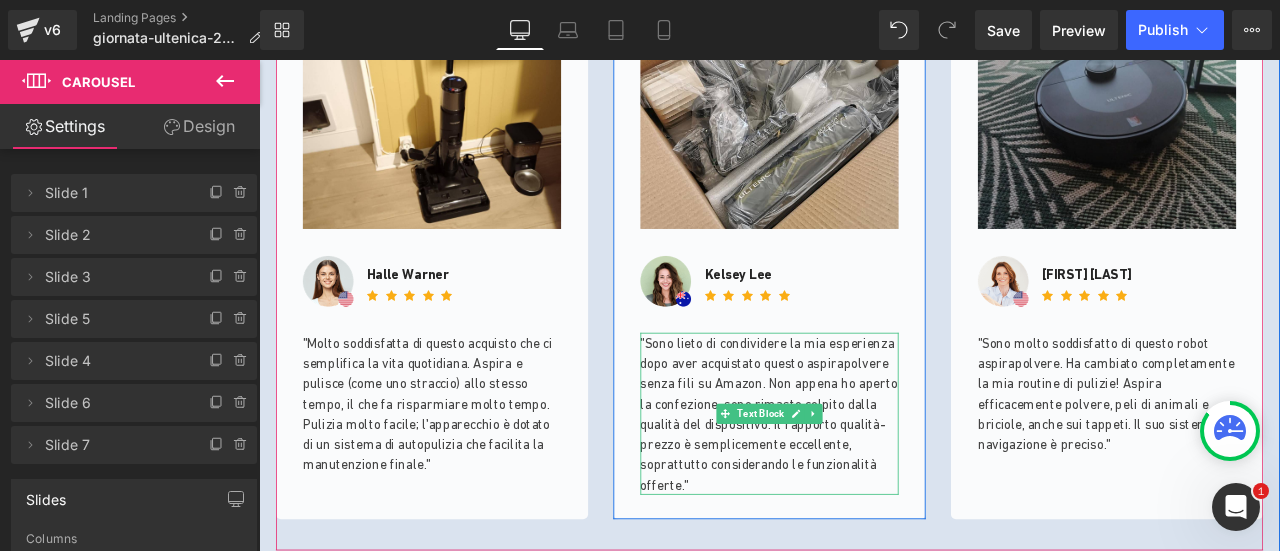 scroll, scrollTop: 5038, scrollLeft: 0, axis: vertical 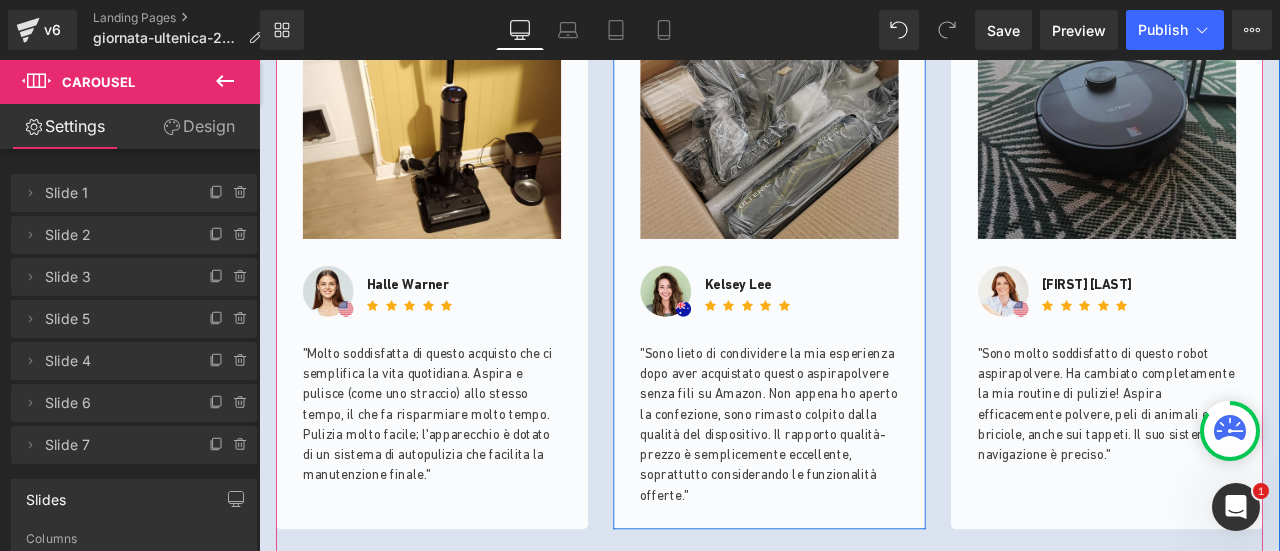 click at bounding box center [864, 119] 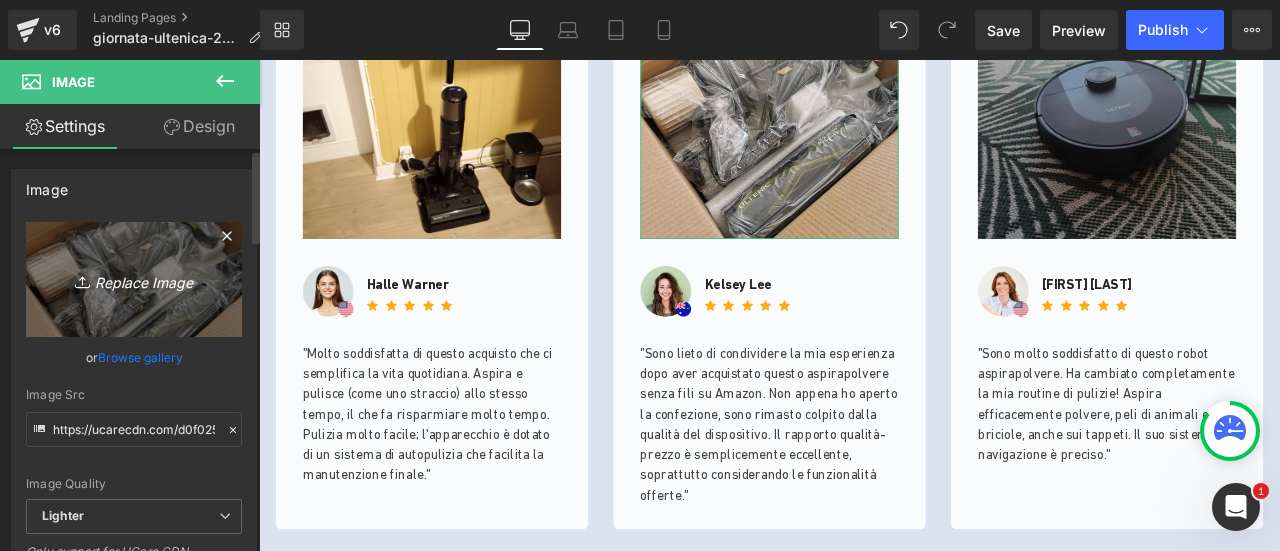 click on "Replace Image" at bounding box center (134, 279) 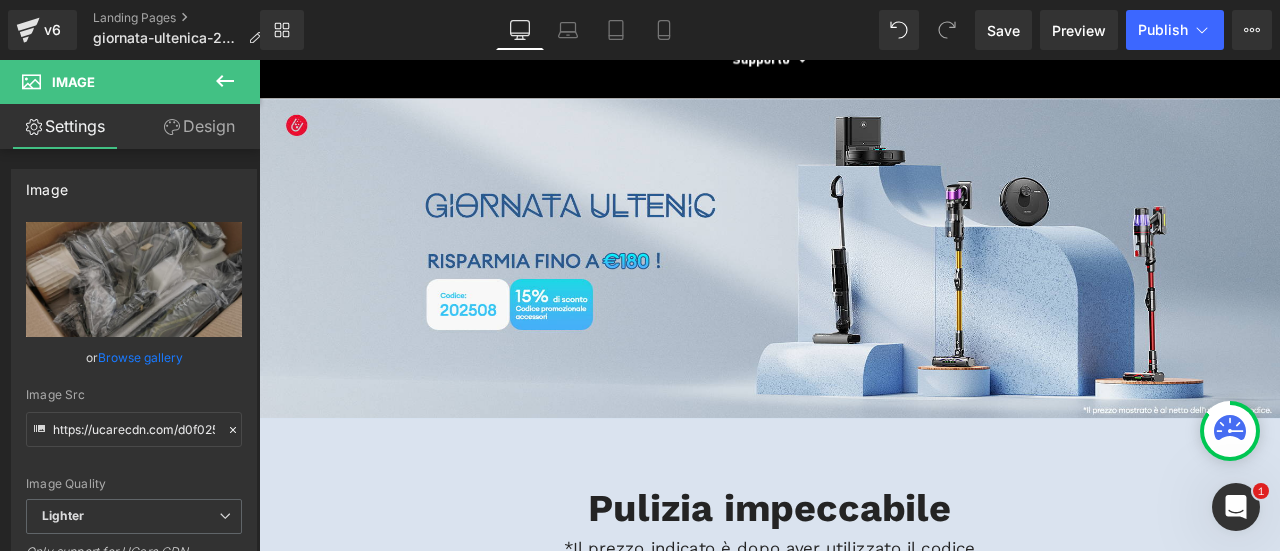 scroll, scrollTop: 738, scrollLeft: 0, axis: vertical 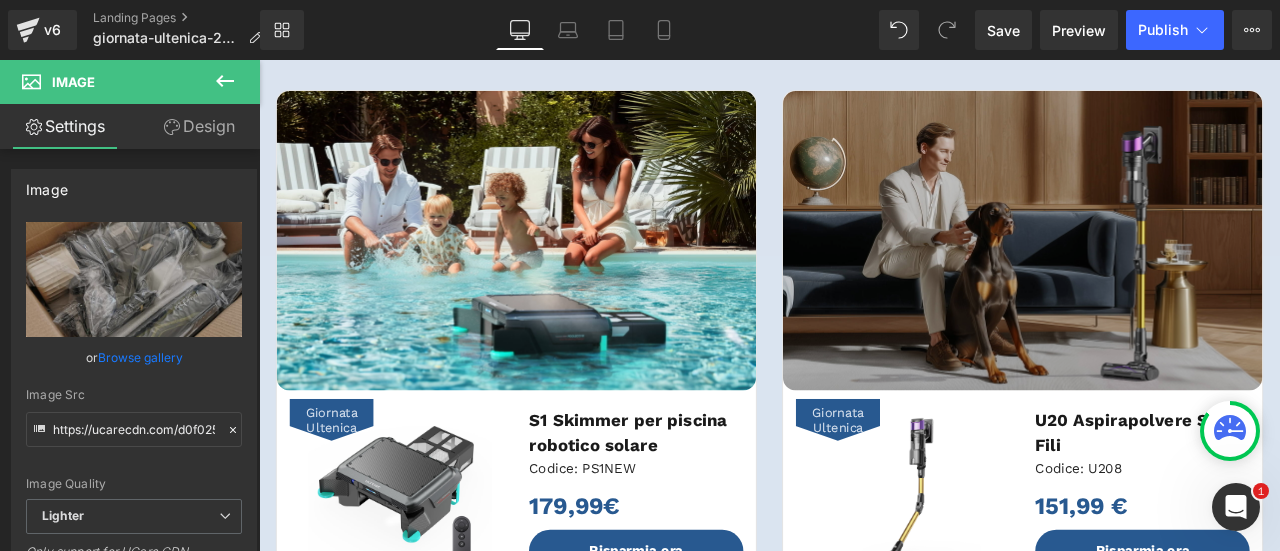 click at bounding box center (1164, 274) 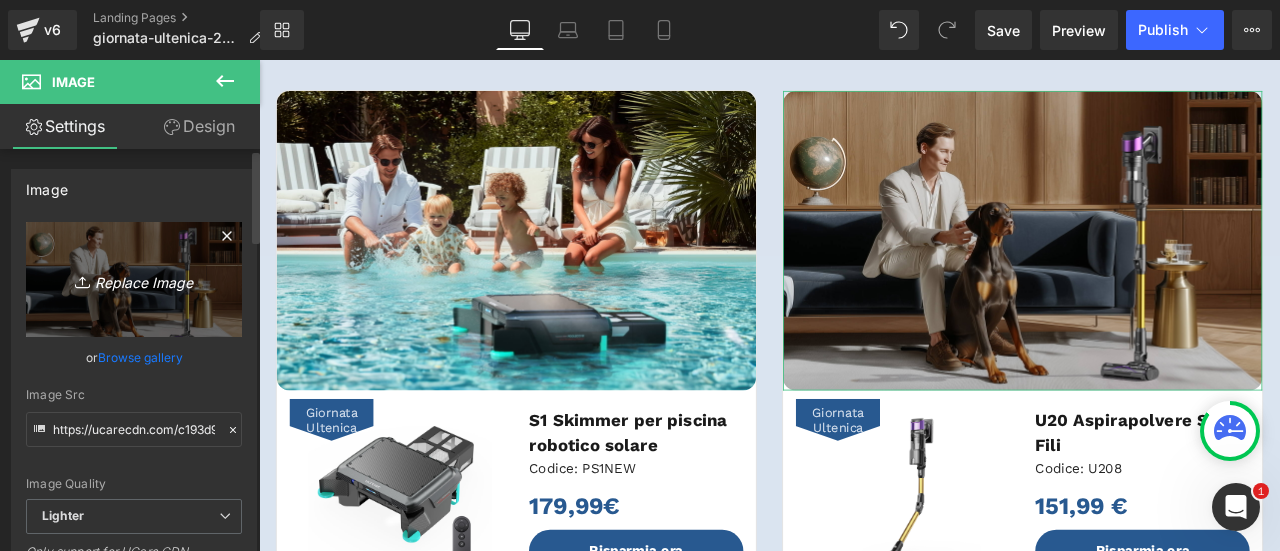 click on "Replace Image" at bounding box center (134, 279) 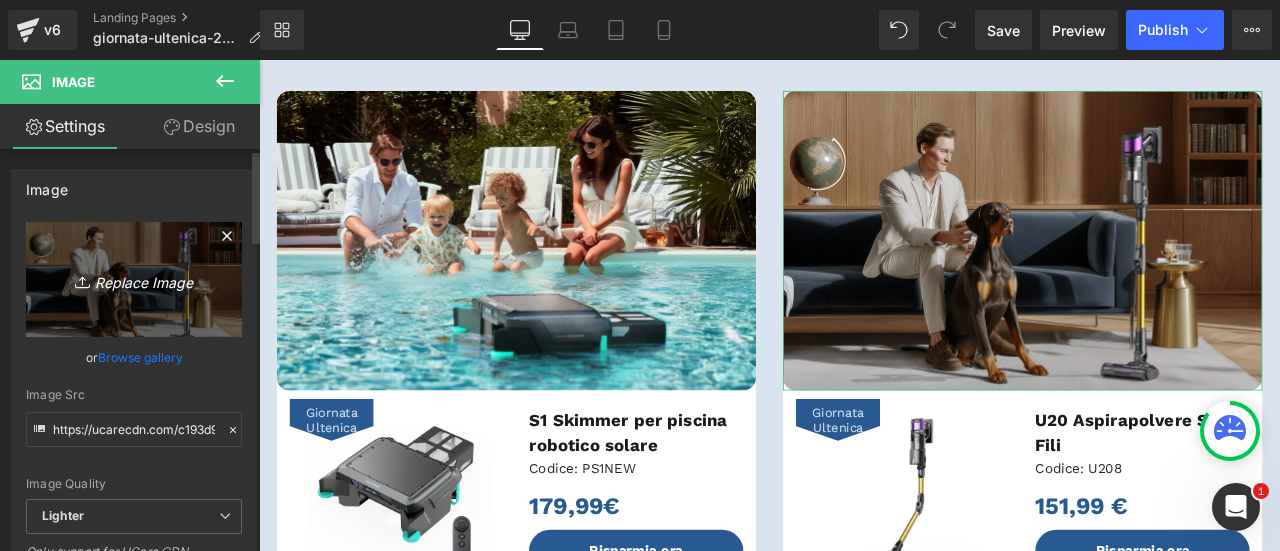 type on "C:\fakepath\1920x1200.jpg" 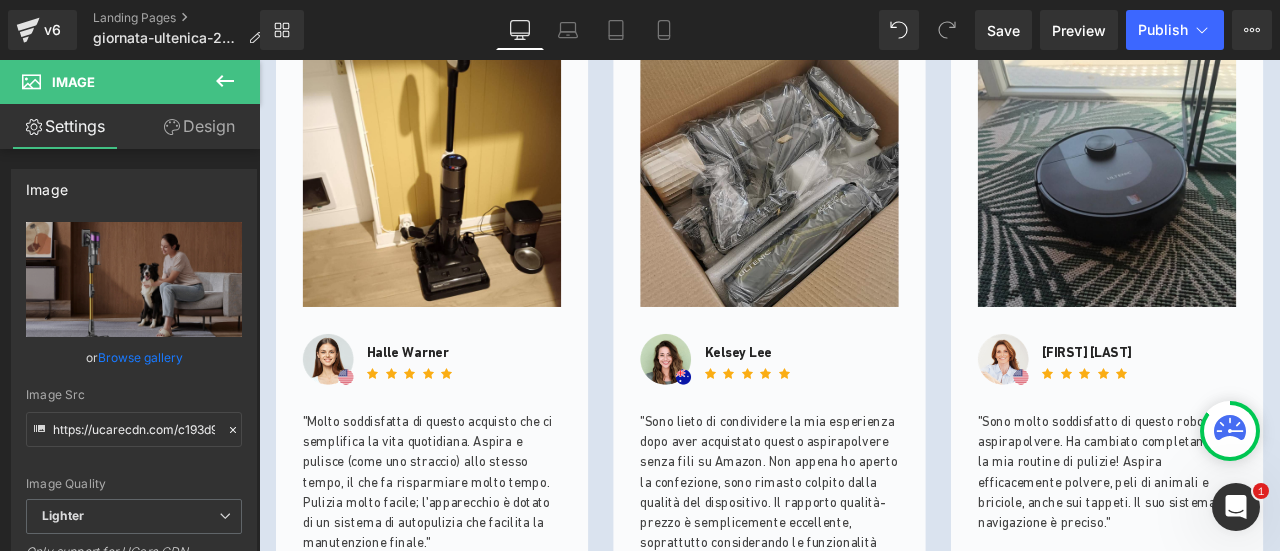 scroll, scrollTop: 4938, scrollLeft: 0, axis: vertical 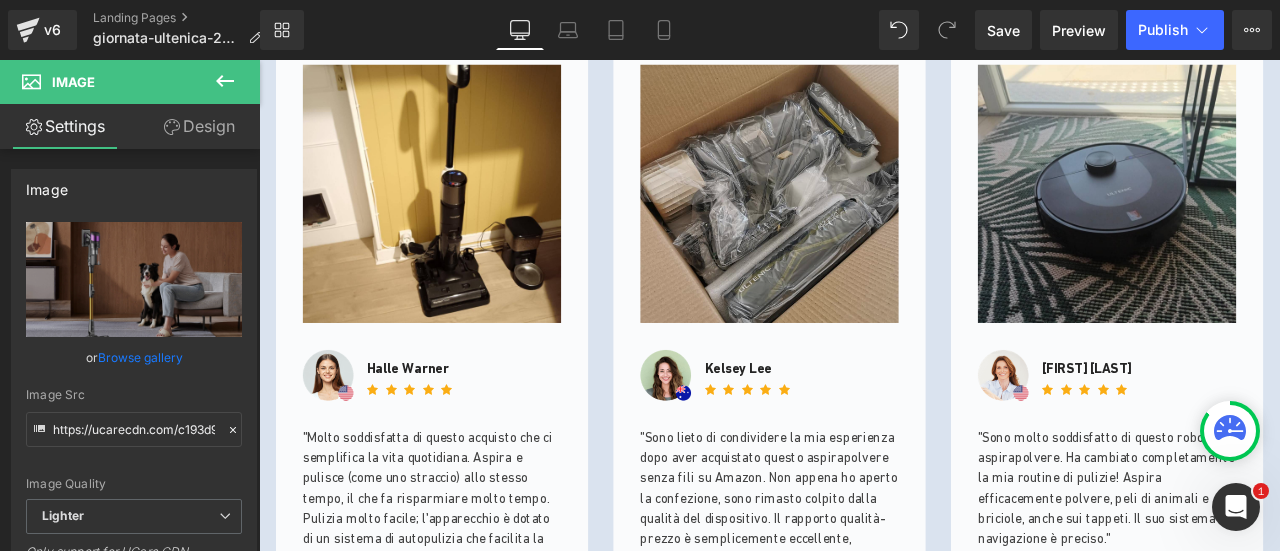click at bounding box center (864, 219) 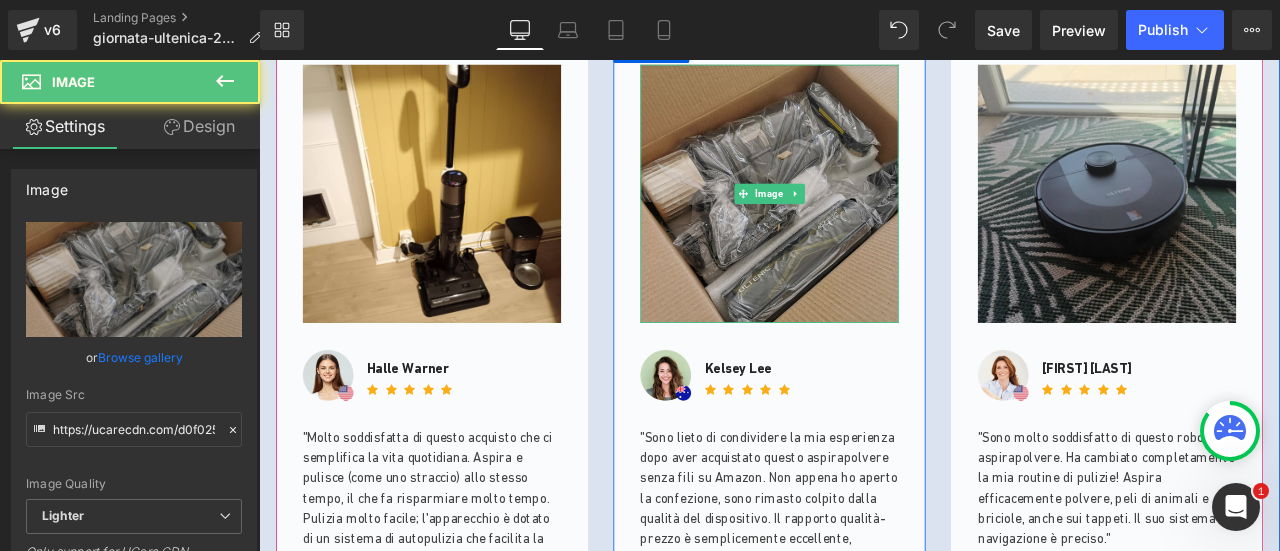click at bounding box center [864, 219] 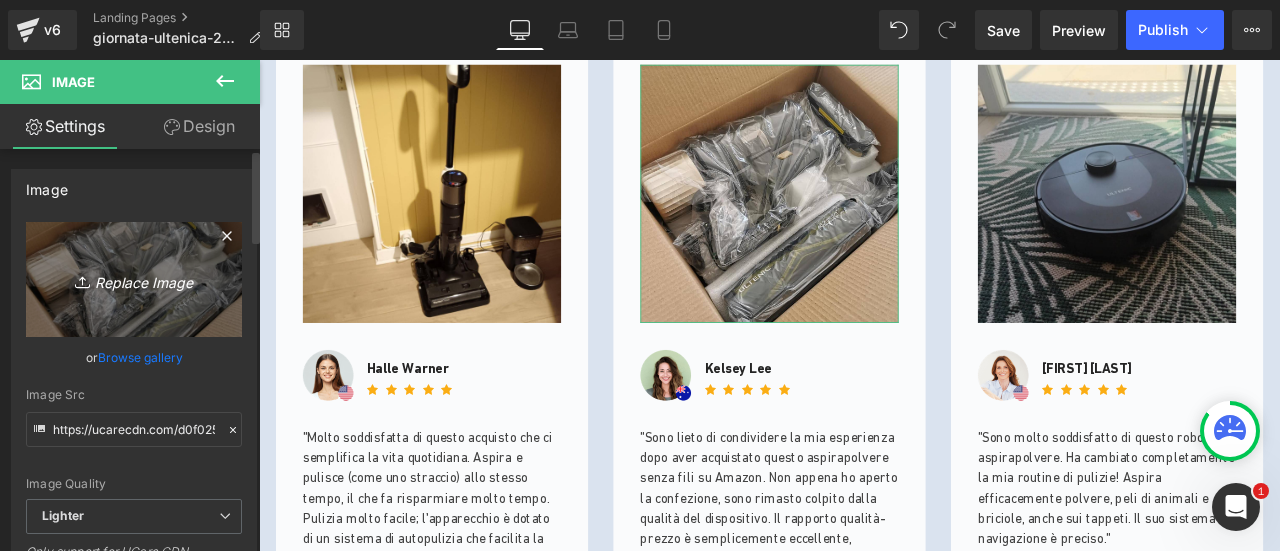 click on "Replace Image" at bounding box center [134, 279] 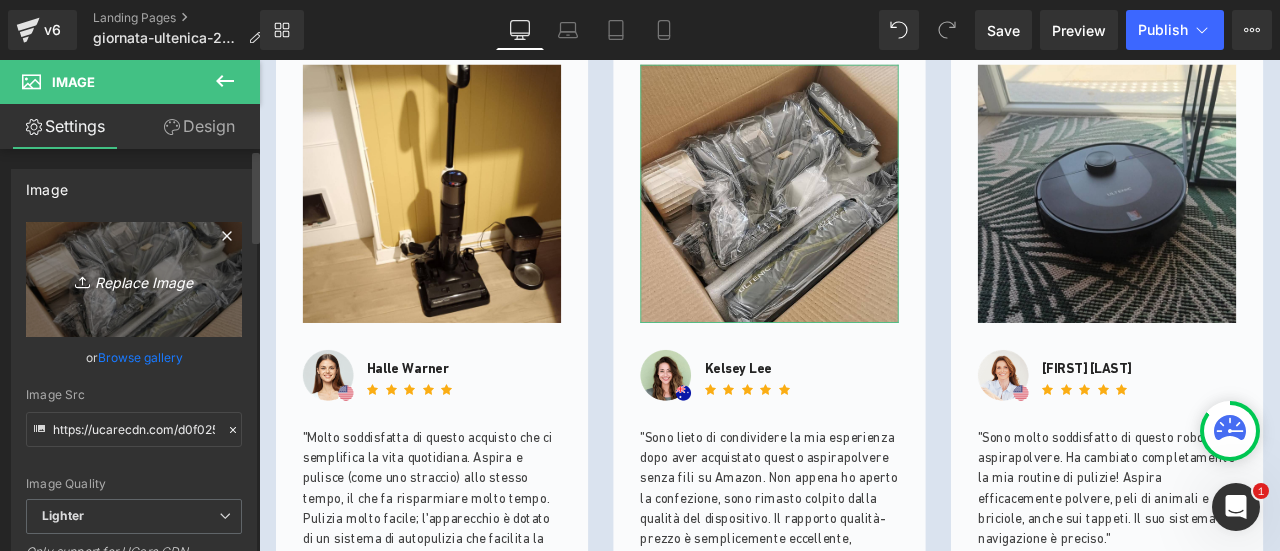 type on "C:\fakepath\8.jpg" 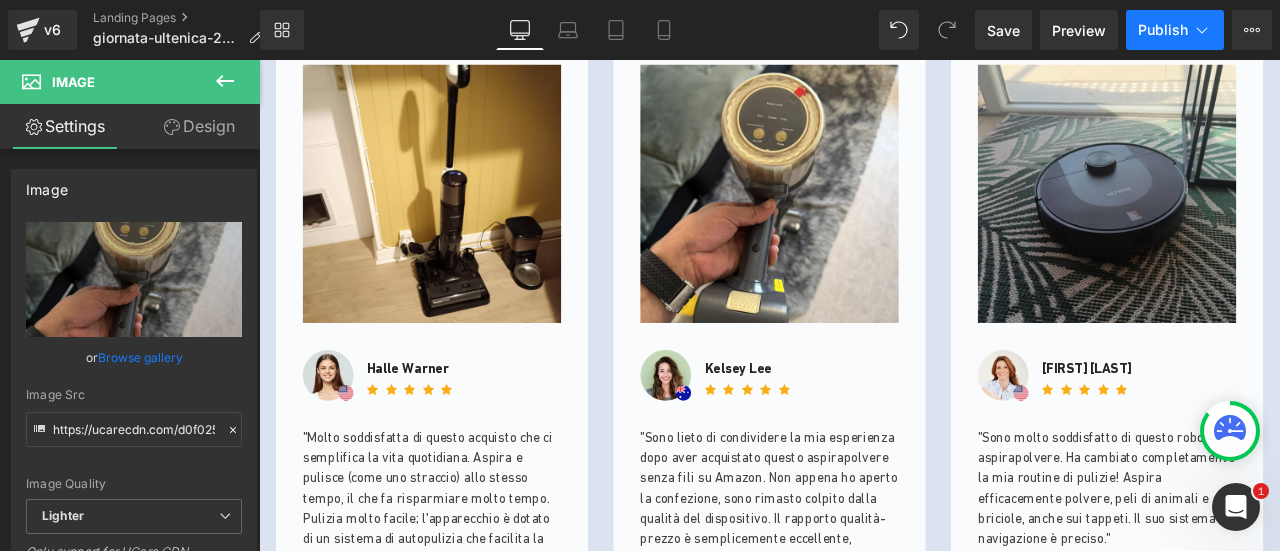 click on "Publish" at bounding box center [1163, 30] 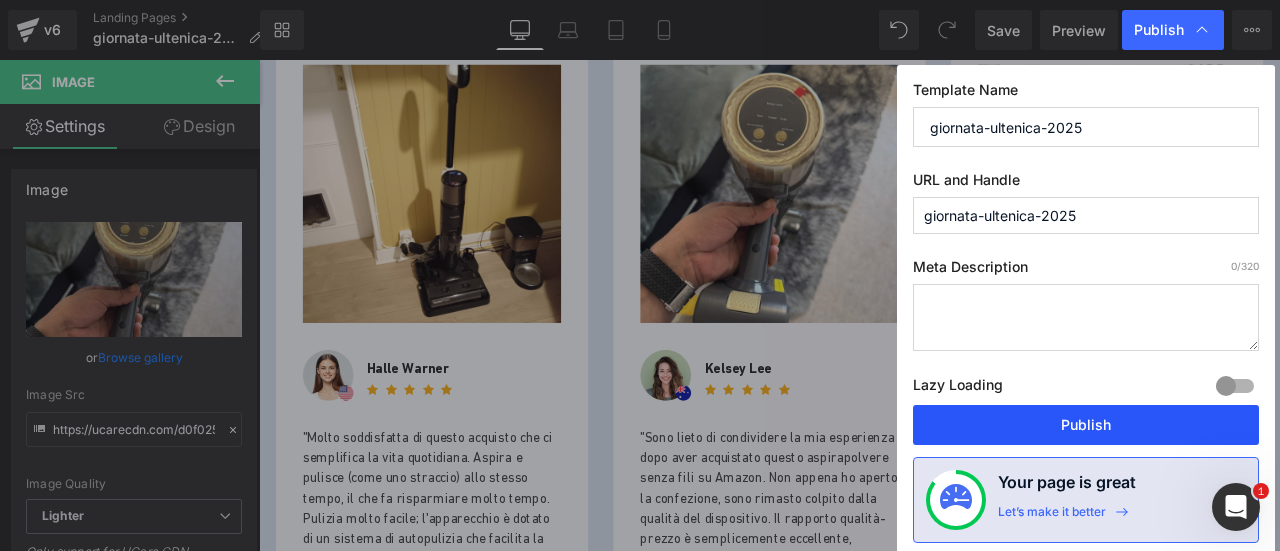 click on "Publish" at bounding box center (1086, 425) 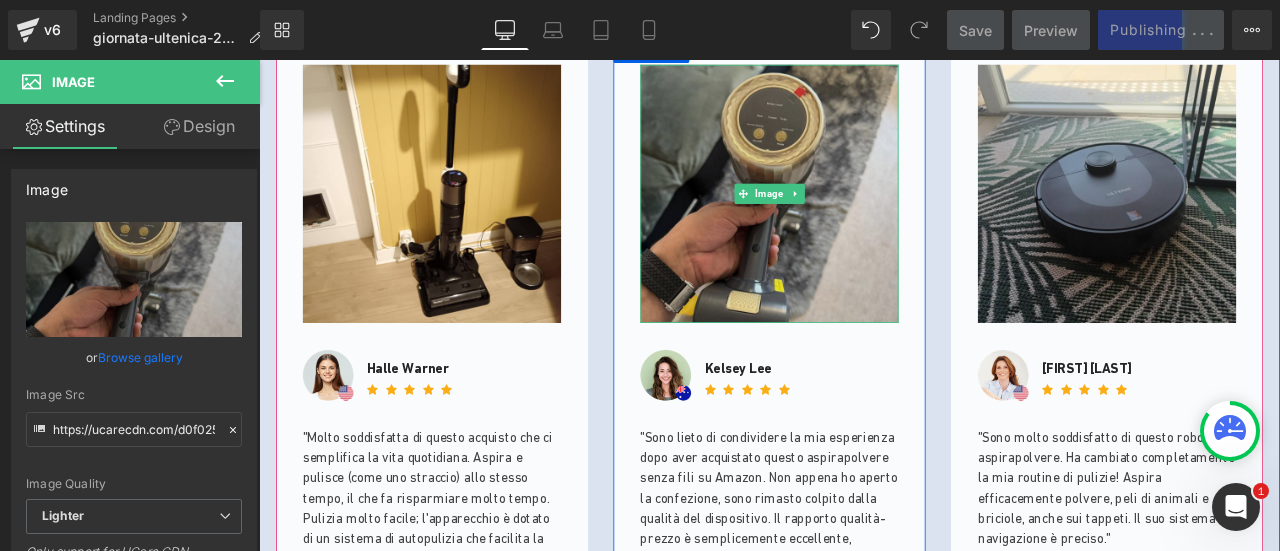 scroll, scrollTop: 4838, scrollLeft: 0, axis: vertical 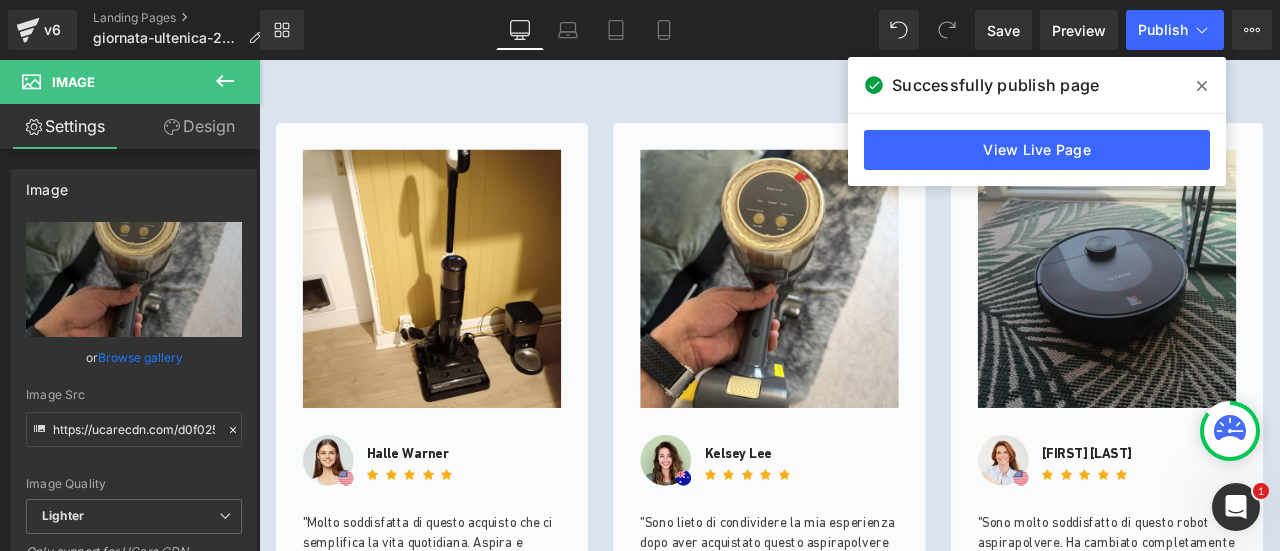 click 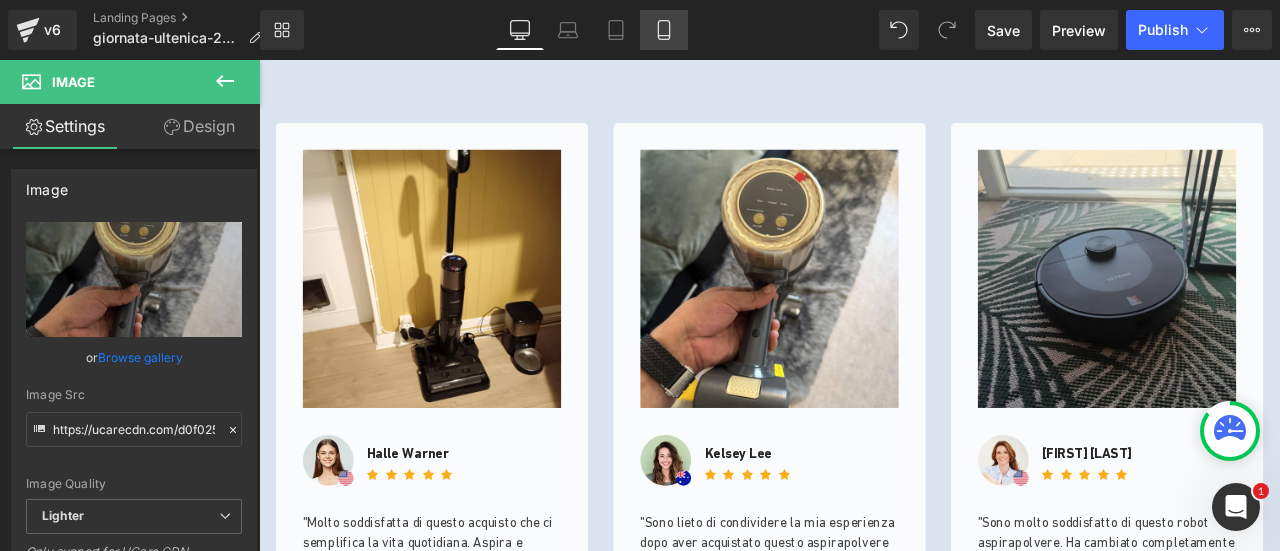 click 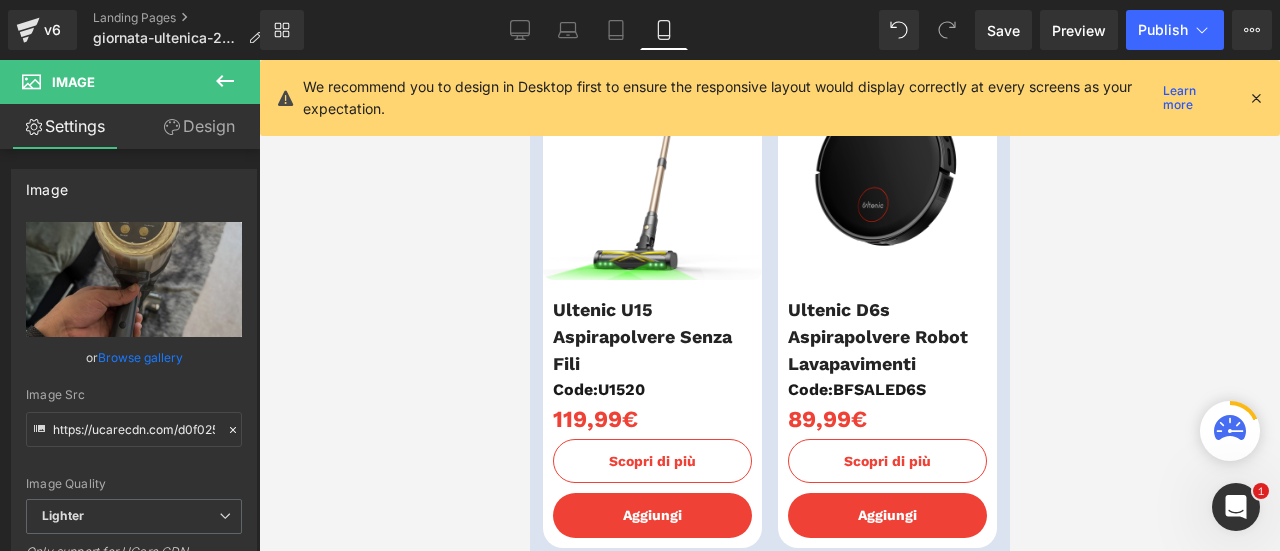 scroll, scrollTop: 6403, scrollLeft: 0, axis: vertical 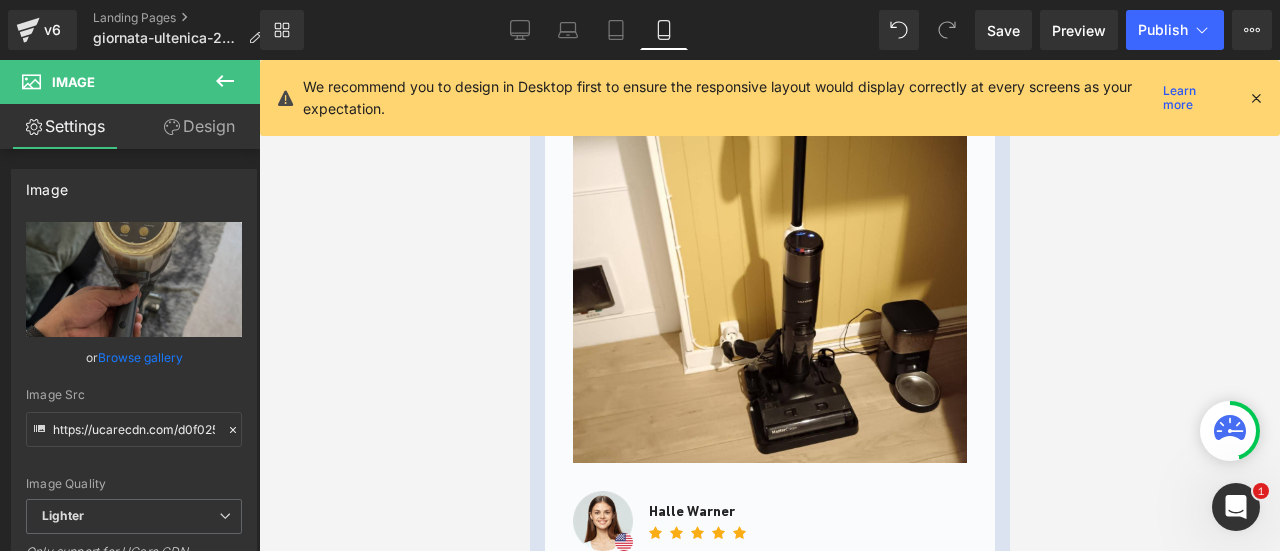 click at bounding box center (1256, 98) 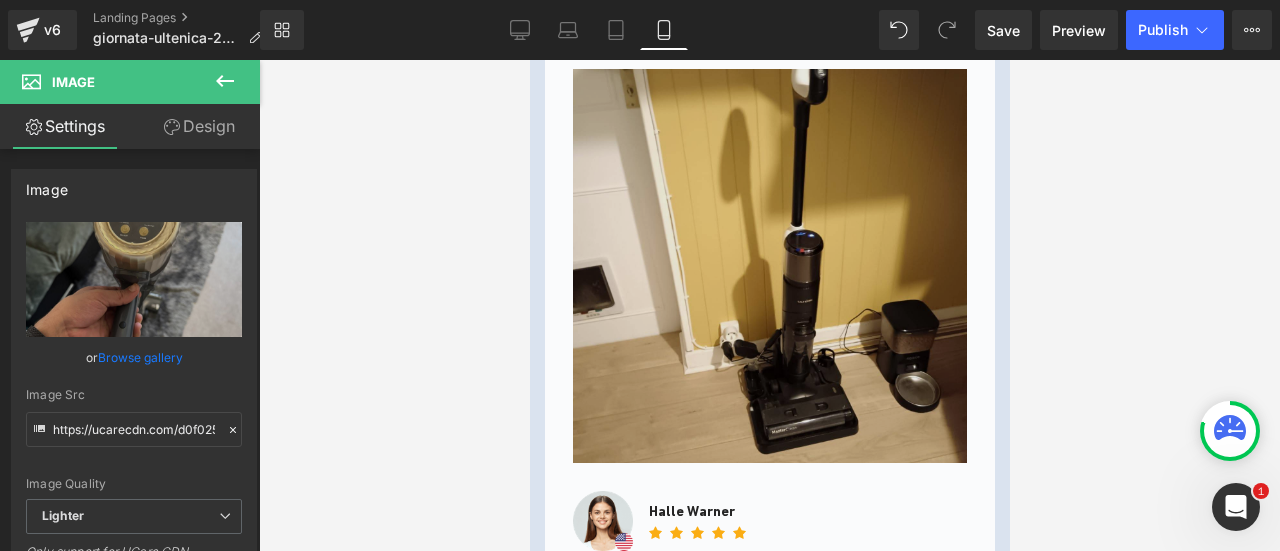 scroll, scrollTop: 6803, scrollLeft: 0, axis: vertical 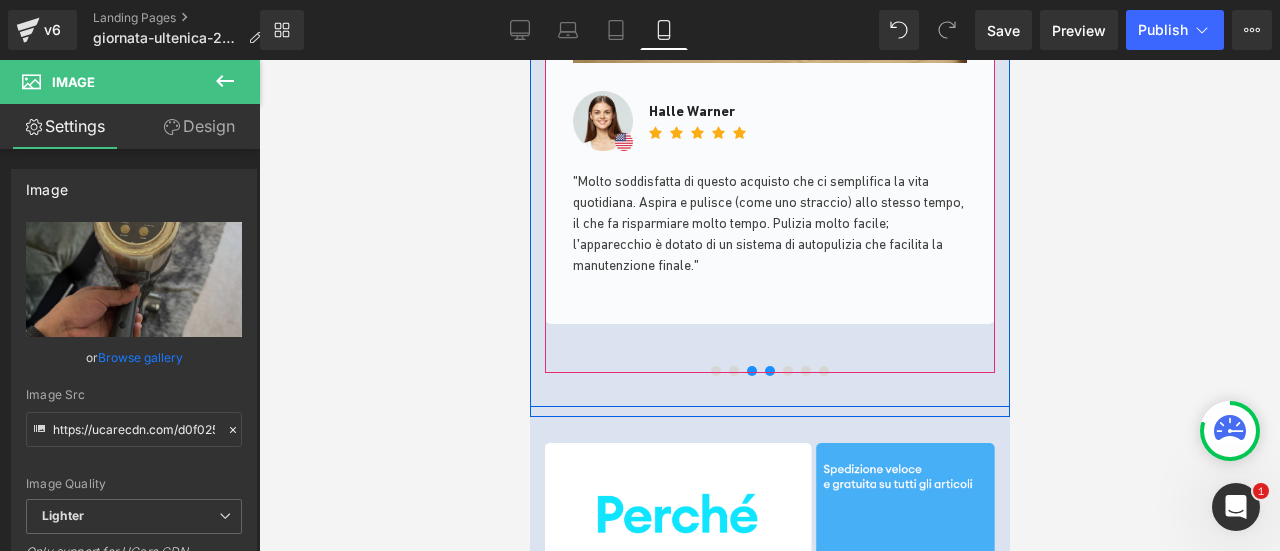 click at bounding box center [769, 371] 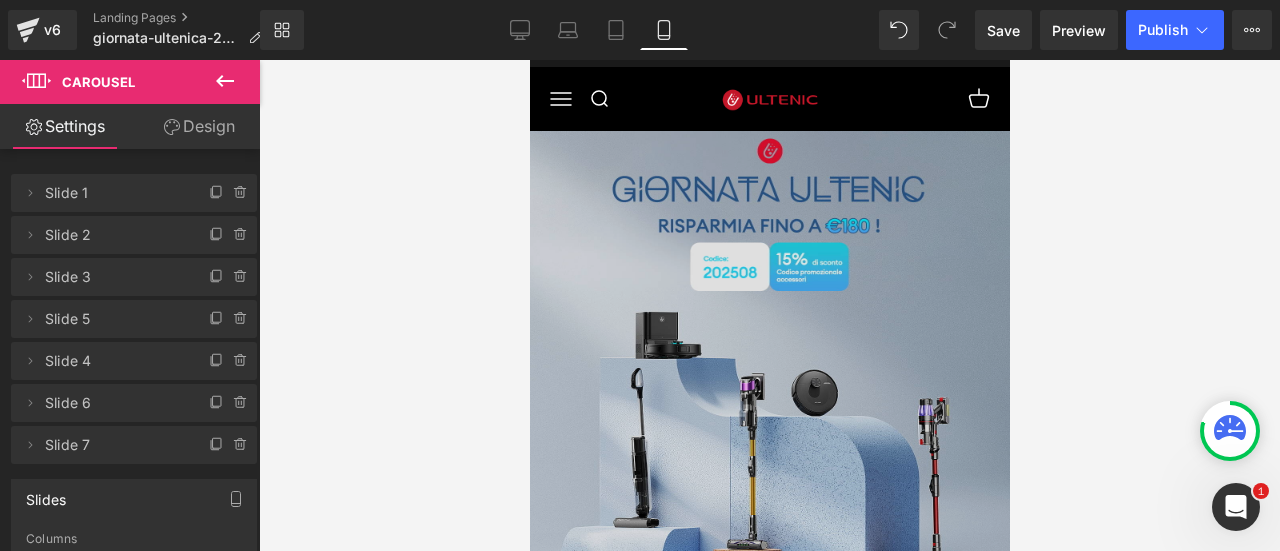 scroll, scrollTop: 0, scrollLeft: 0, axis: both 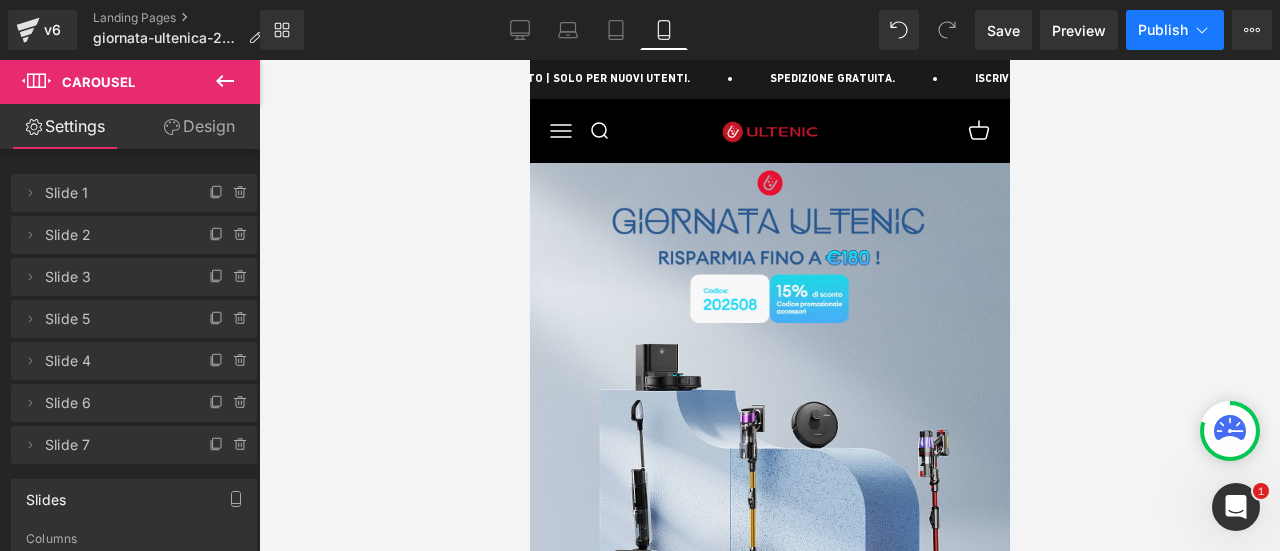 click on "Publish" at bounding box center (1163, 30) 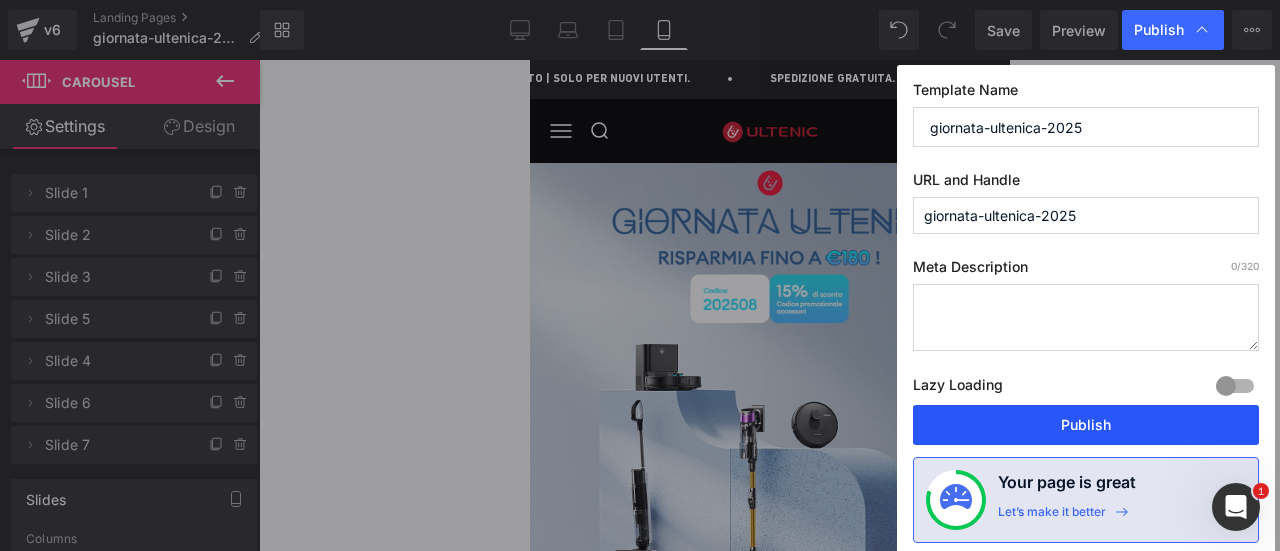 click on "Publish" at bounding box center [1086, 425] 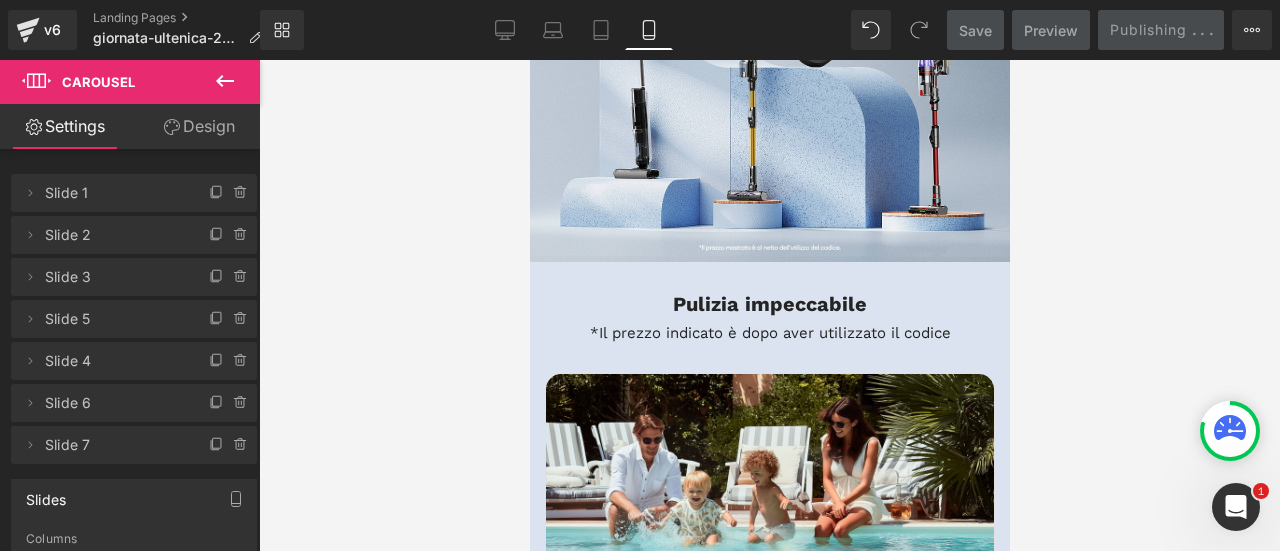 scroll, scrollTop: 400, scrollLeft: 0, axis: vertical 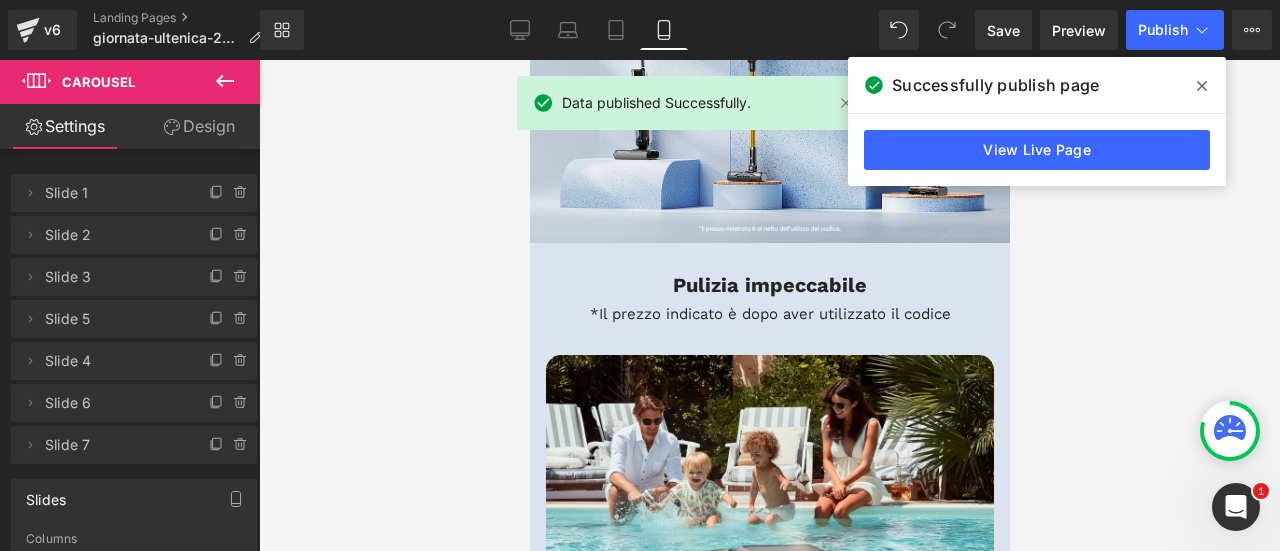 click 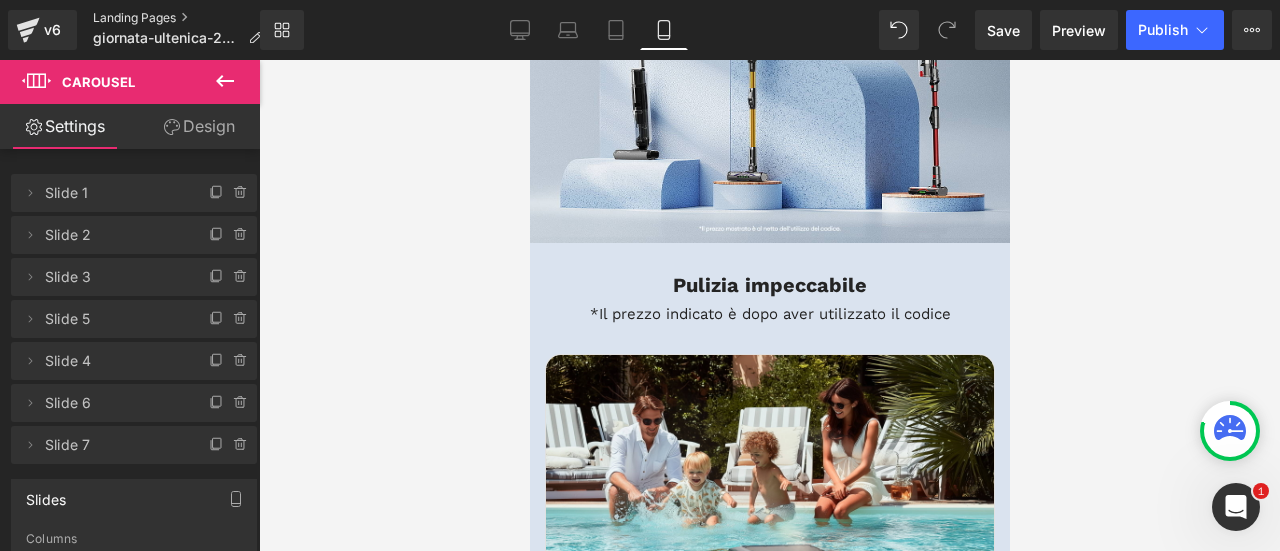 click on "Landing Pages" at bounding box center (185, 18) 